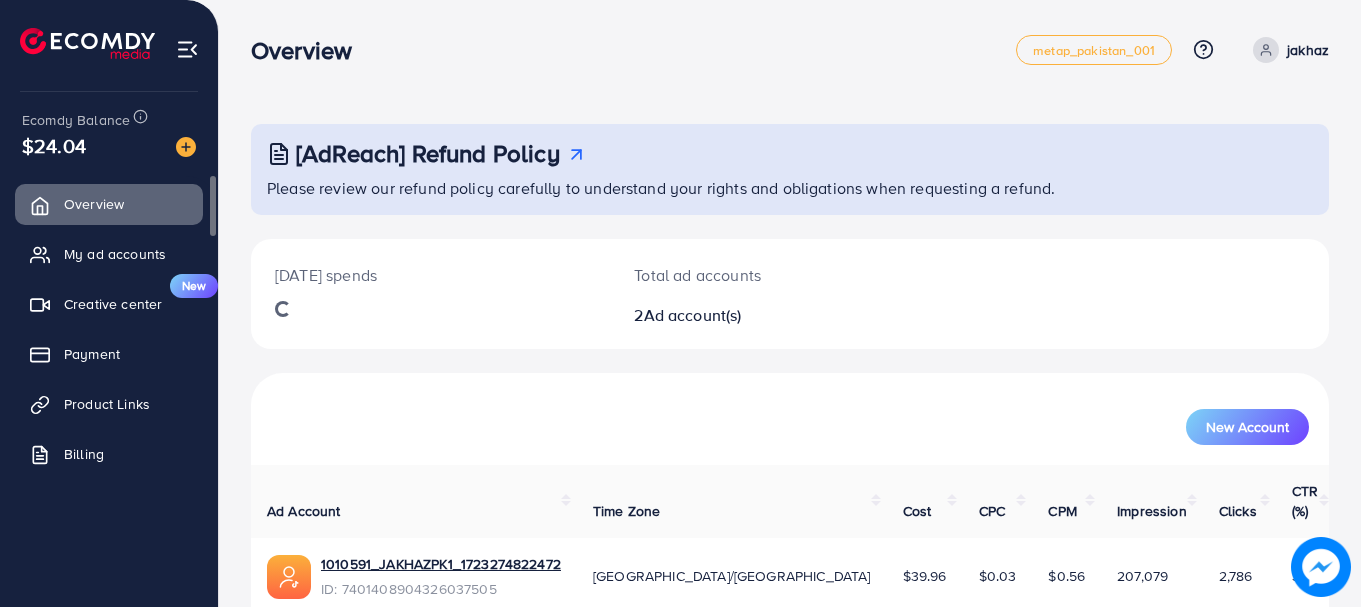 scroll, scrollTop: 0, scrollLeft: 0, axis: both 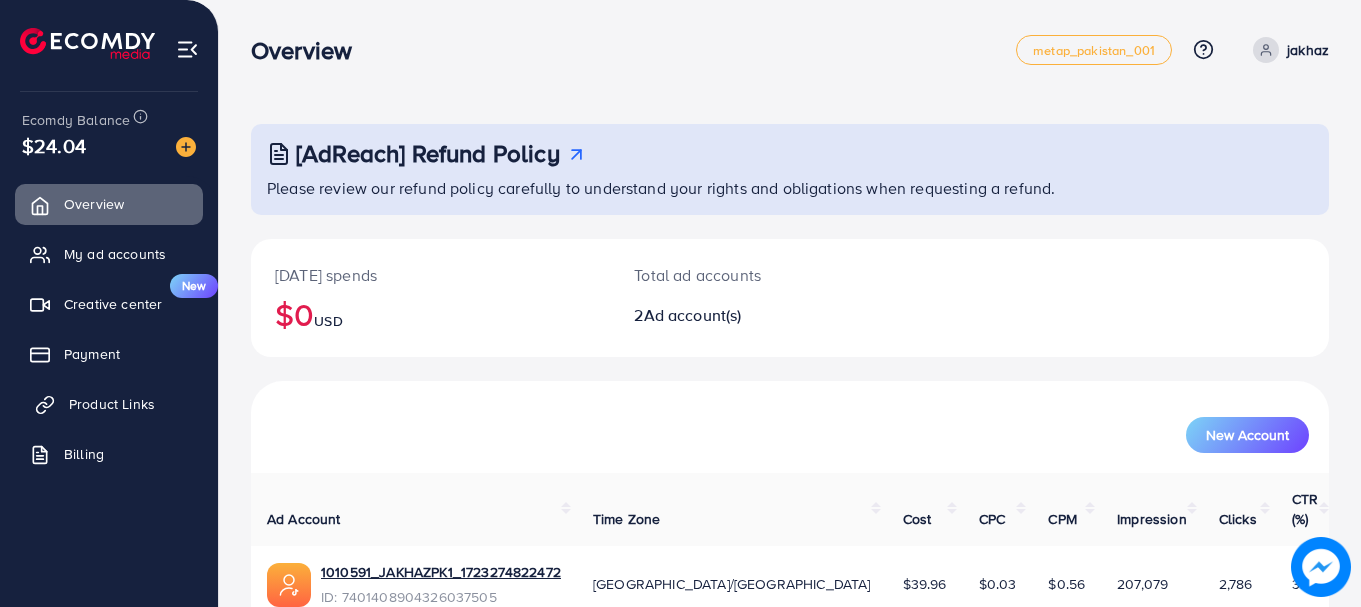 click on "Product Links" at bounding box center (112, 404) 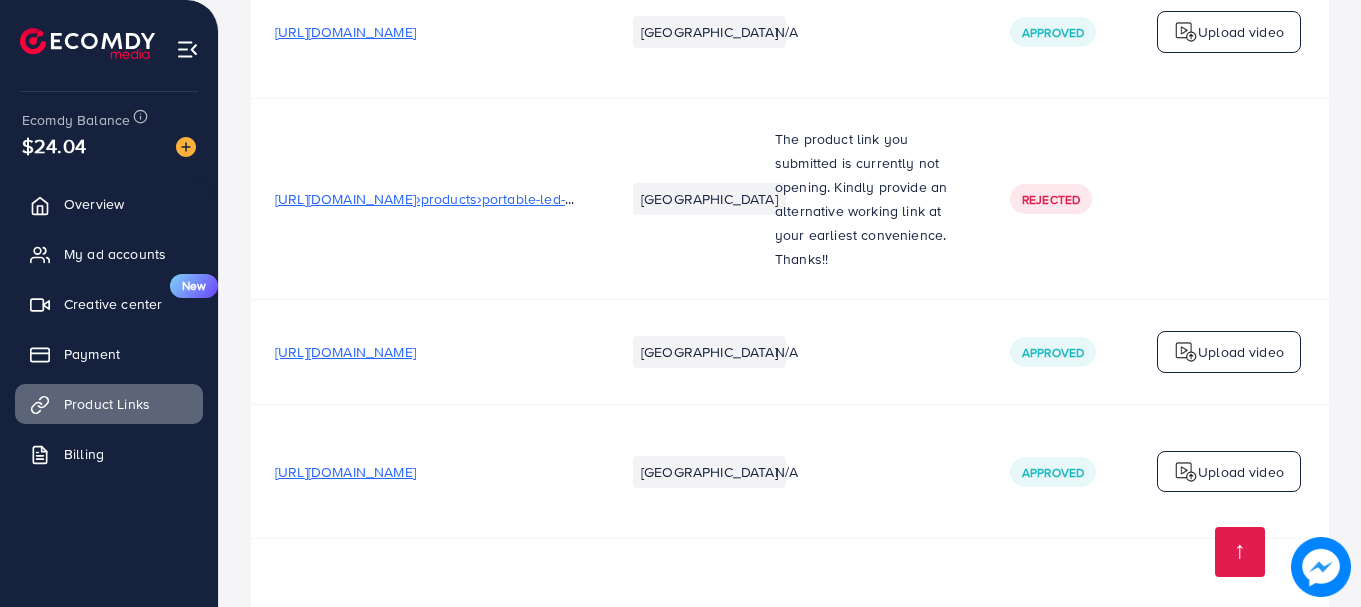 scroll, scrollTop: 4931, scrollLeft: 0, axis: vertical 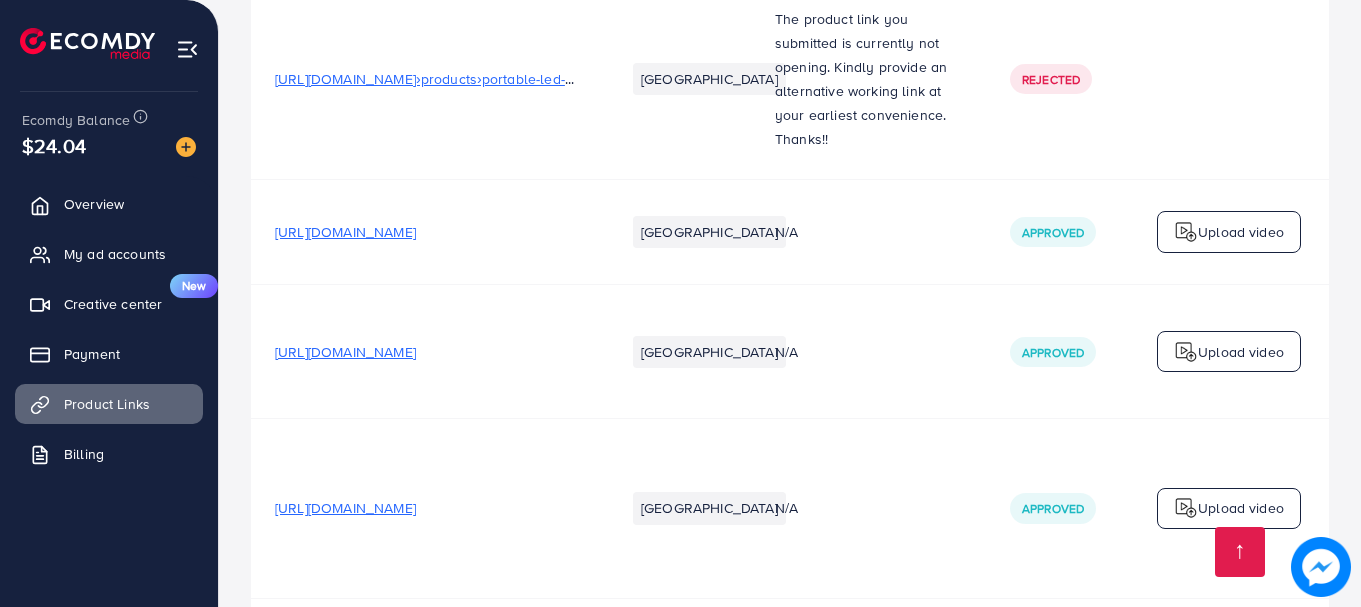 drag, startPoint x: 747, startPoint y: 507, endPoint x: 1217, endPoint y: 456, distance: 472.7589 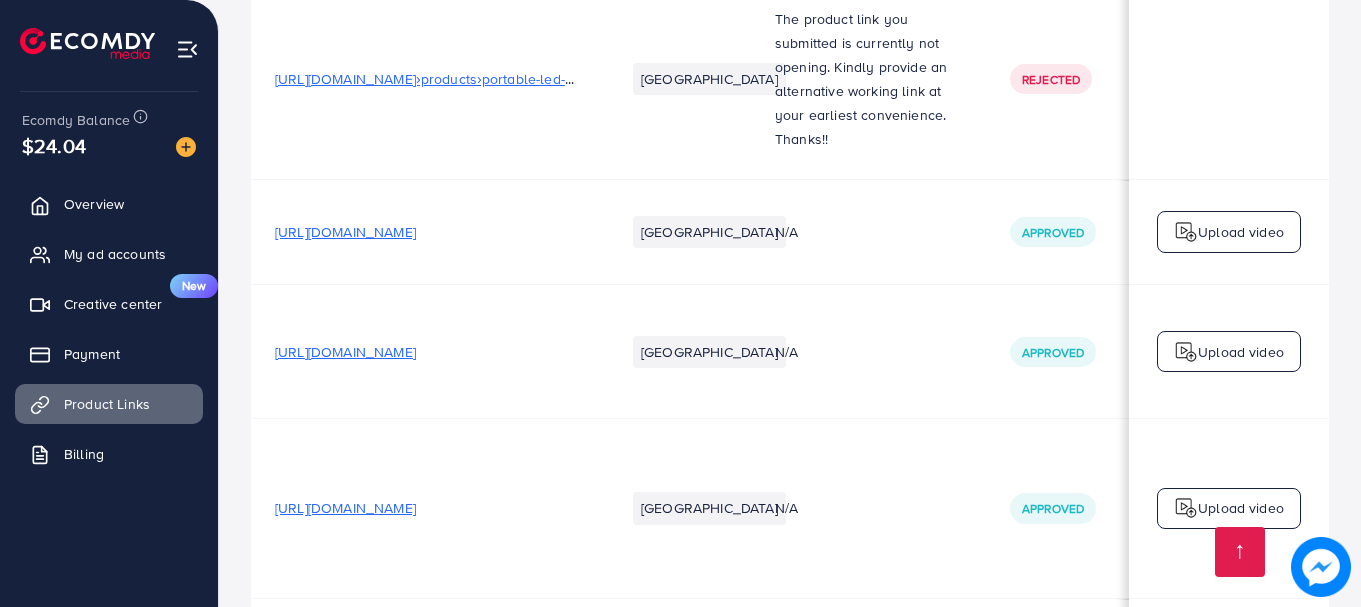 scroll, scrollTop: 0, scrollLeft: 607, axis: horizontal 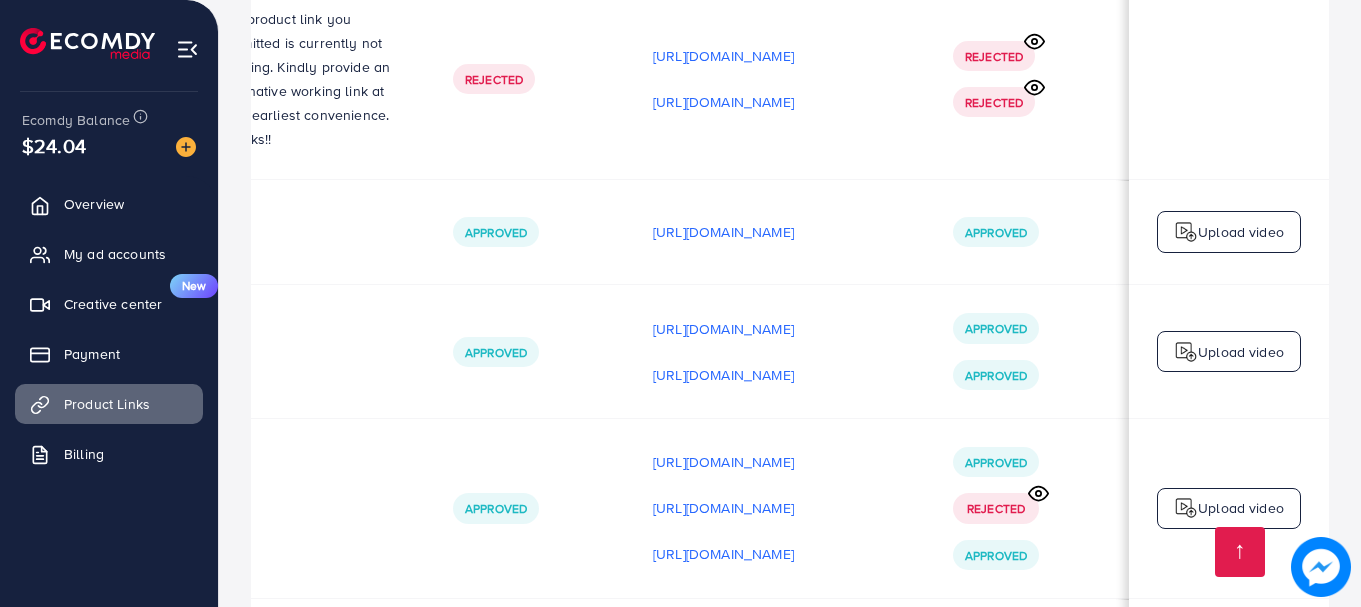 click on "27 Product Link(s)" at bounding box center [790, 1045] 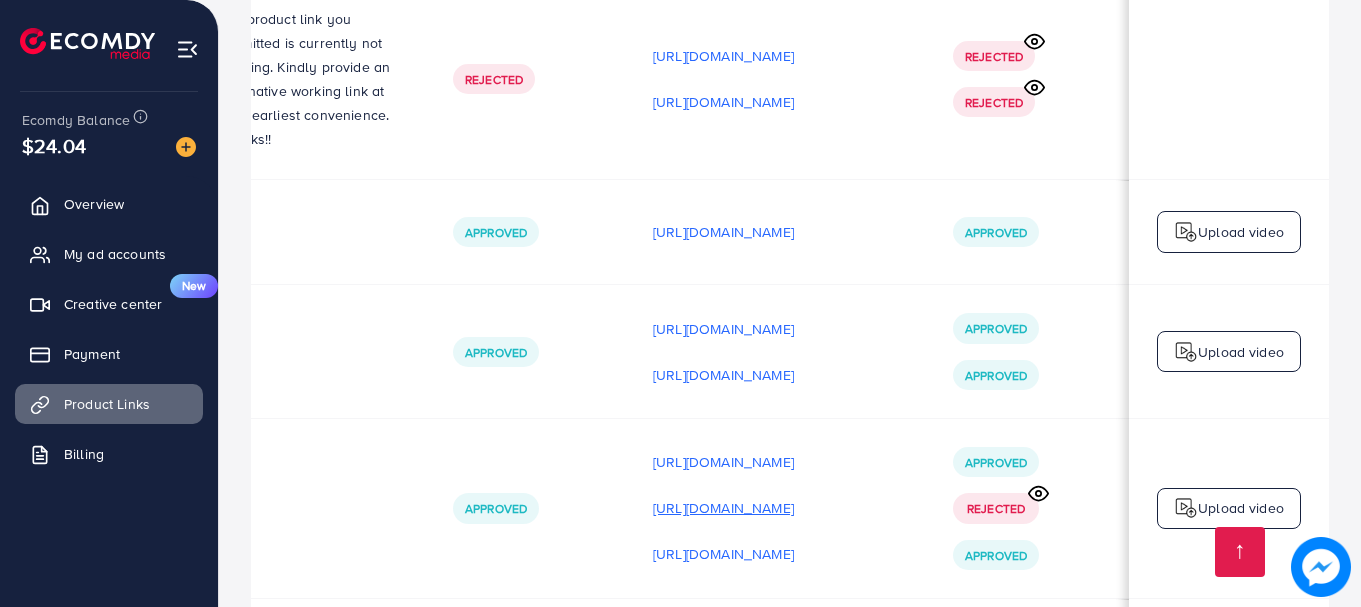 click on "[URL][DOMAIN_NAME]" at bounding box center (723, 508) 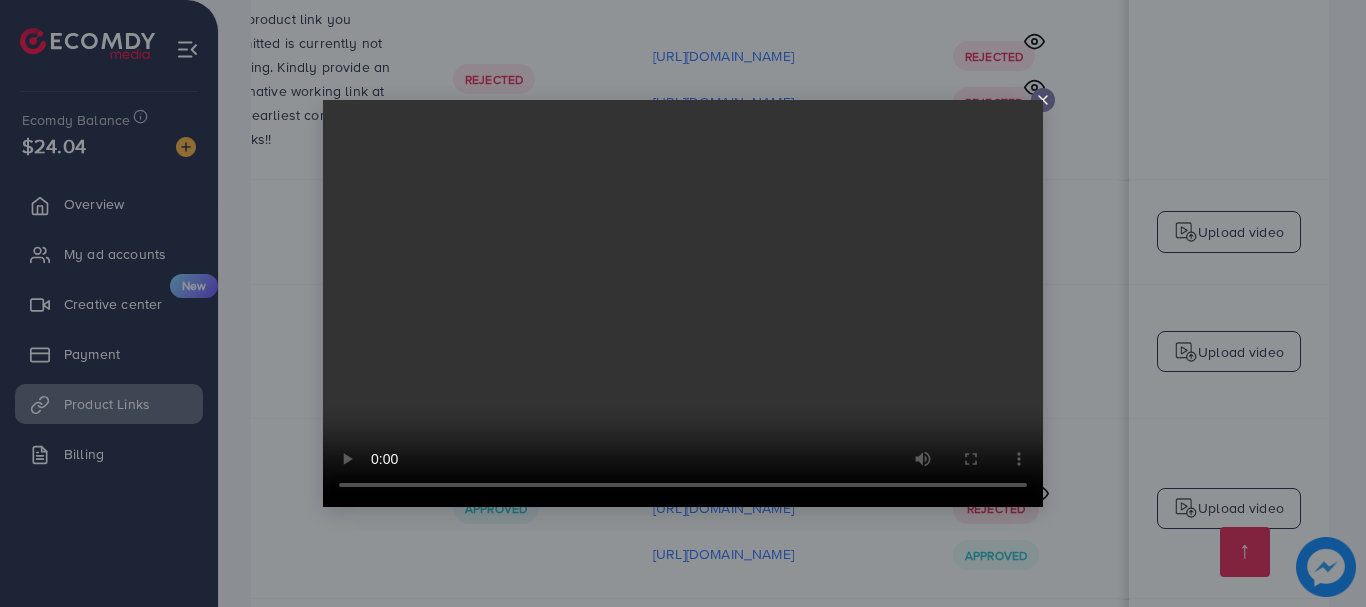 click at bounding box center [683, 303] 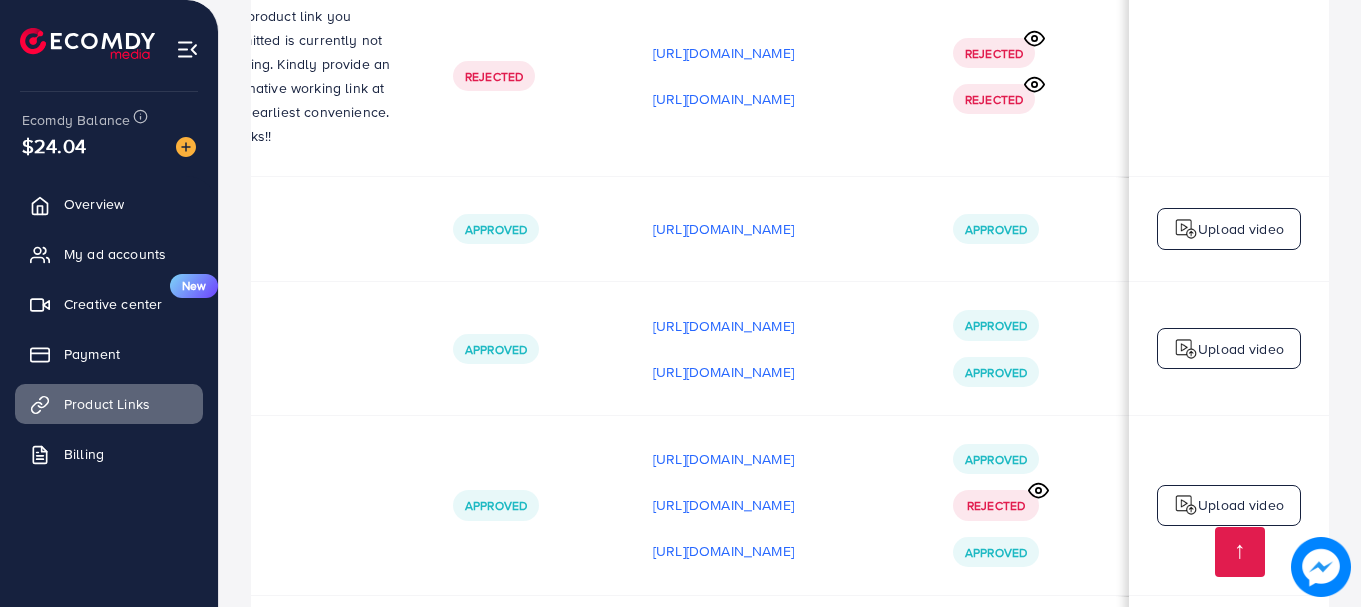 scroll, scrollTop: 0, scrollLeft: 607, axis: horizontal 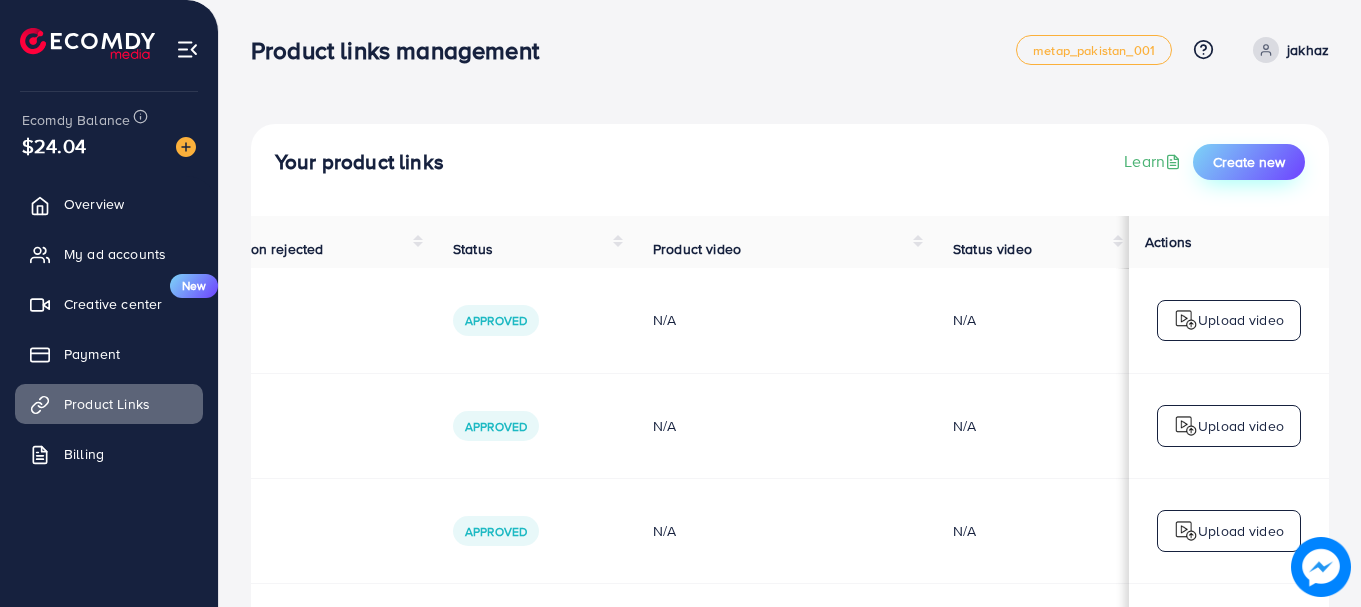 click on "Create new" at bounding box center (1249, 162) 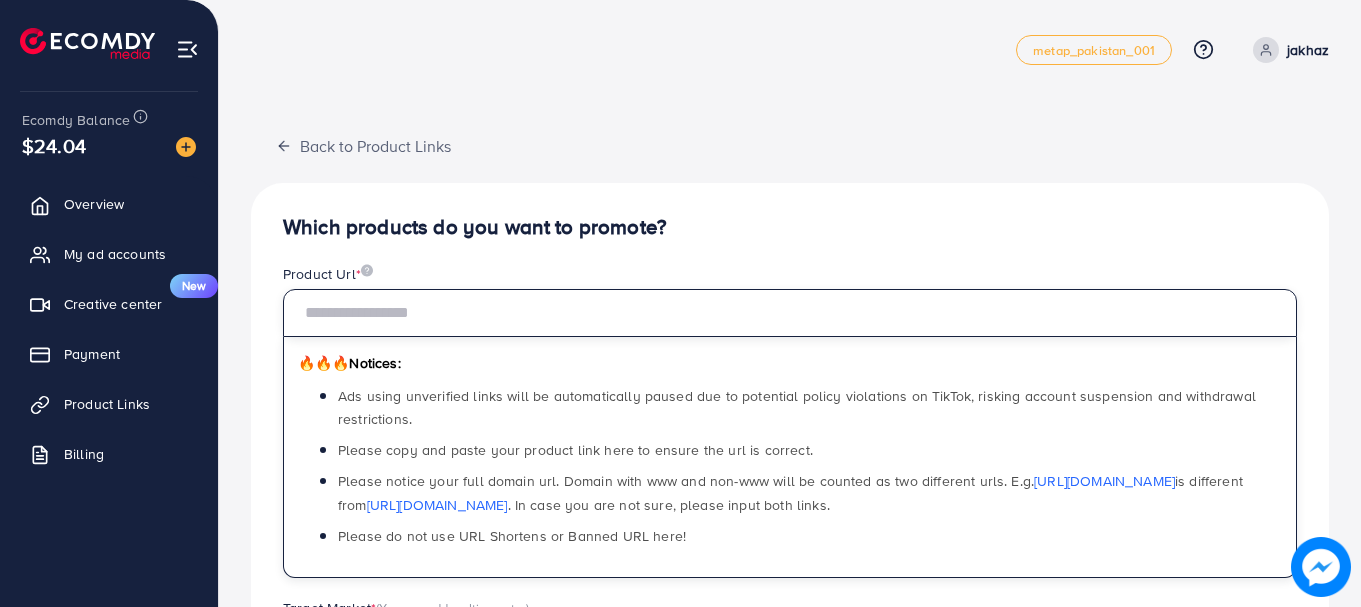 click at bounding box center (790, 313) 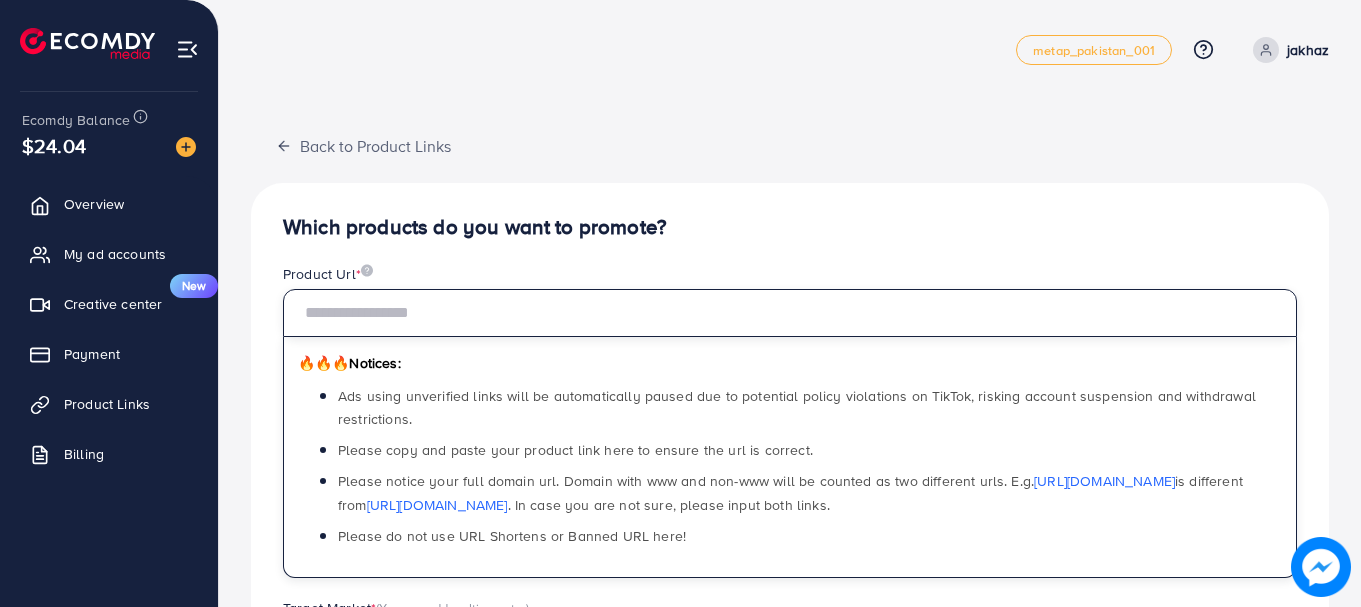 click at bounding box center (790, 313) 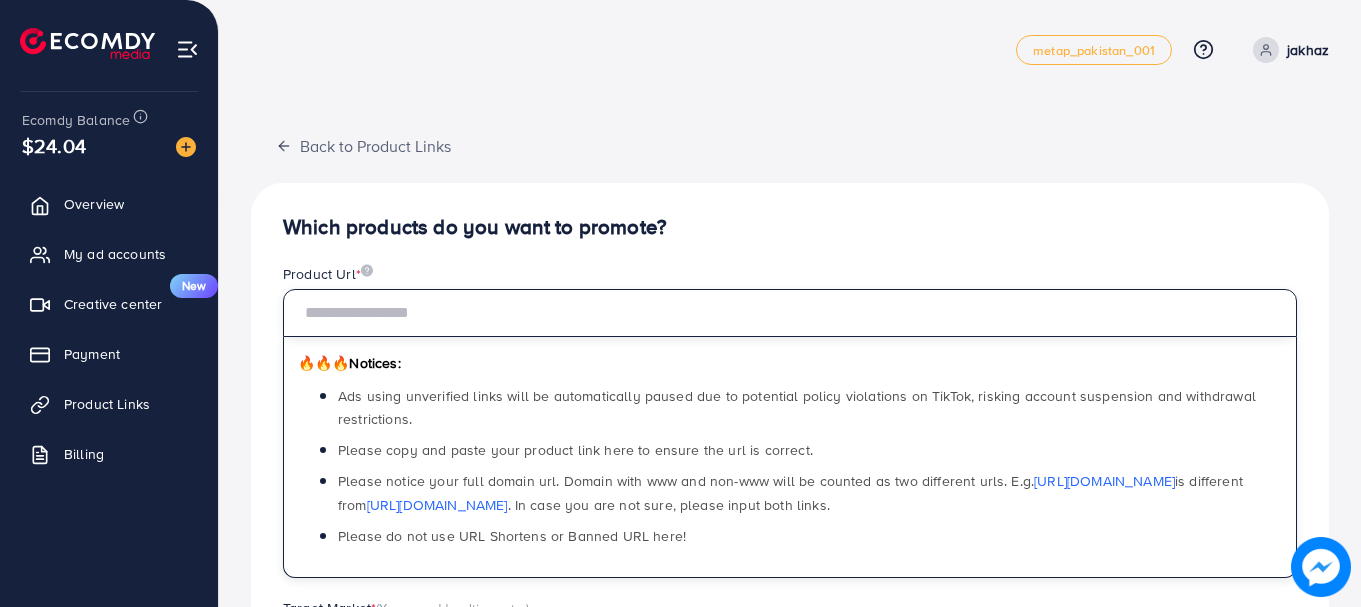 paste on "**********" 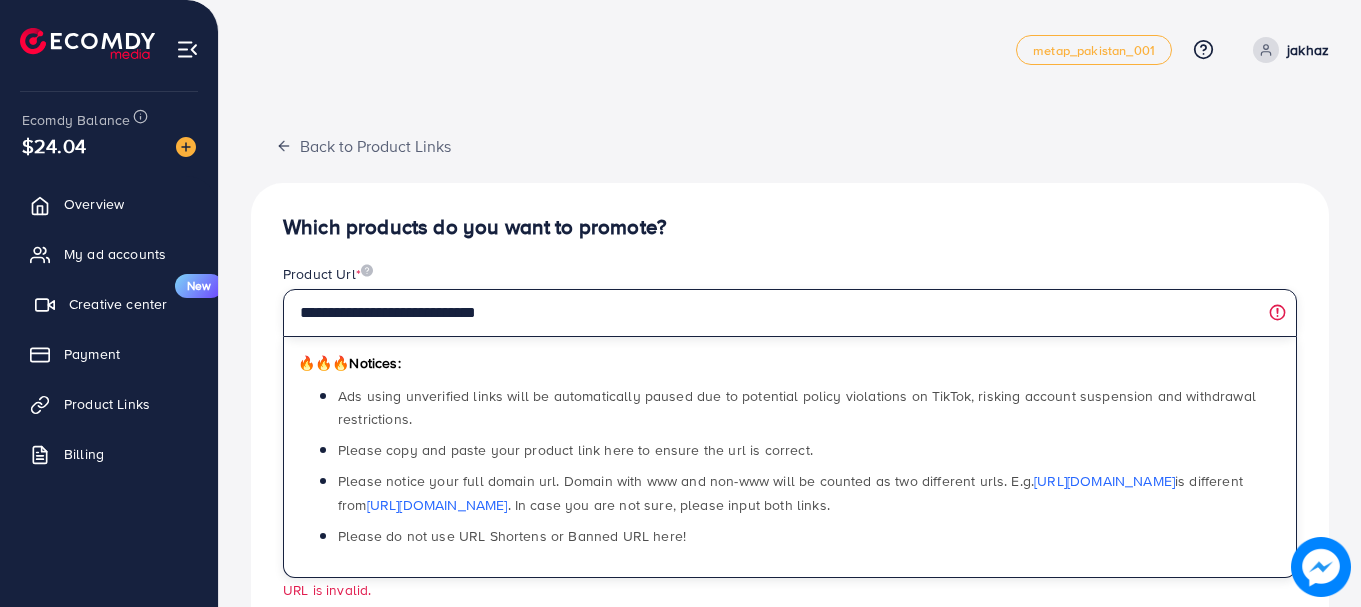 drag, startPoint x: 557, startPoint y: 315, endPoint x: 85, endPoint y: 321, distance: 472.03815 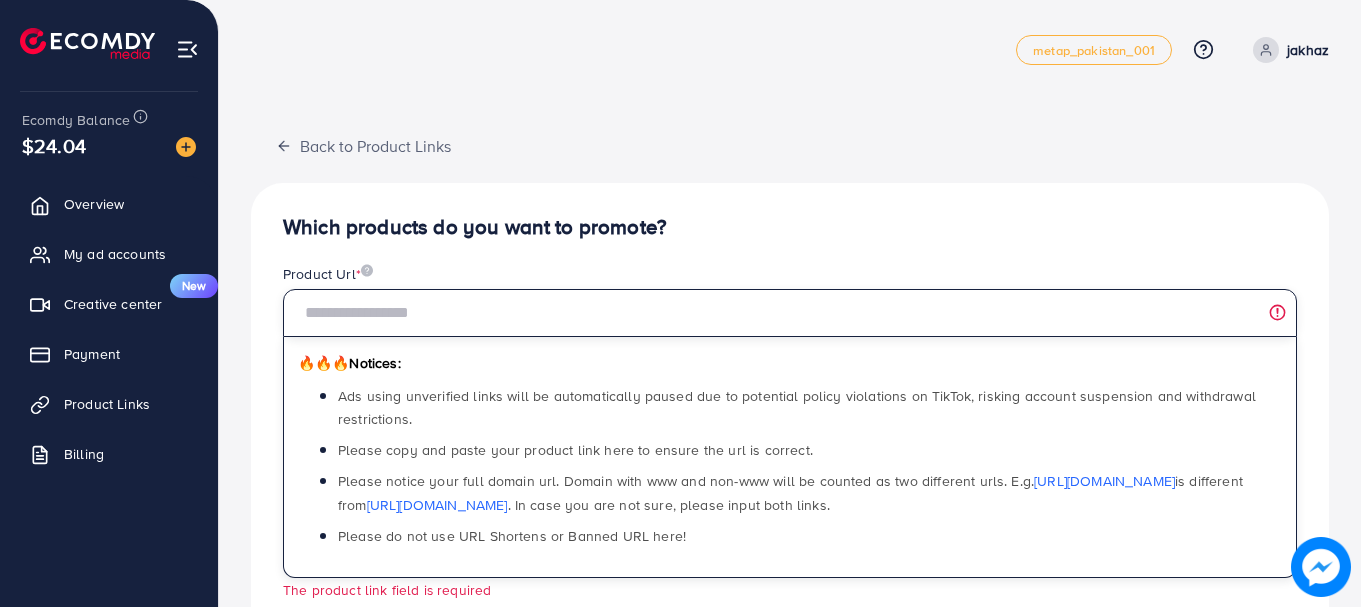 click at bounding box center [790, 313] 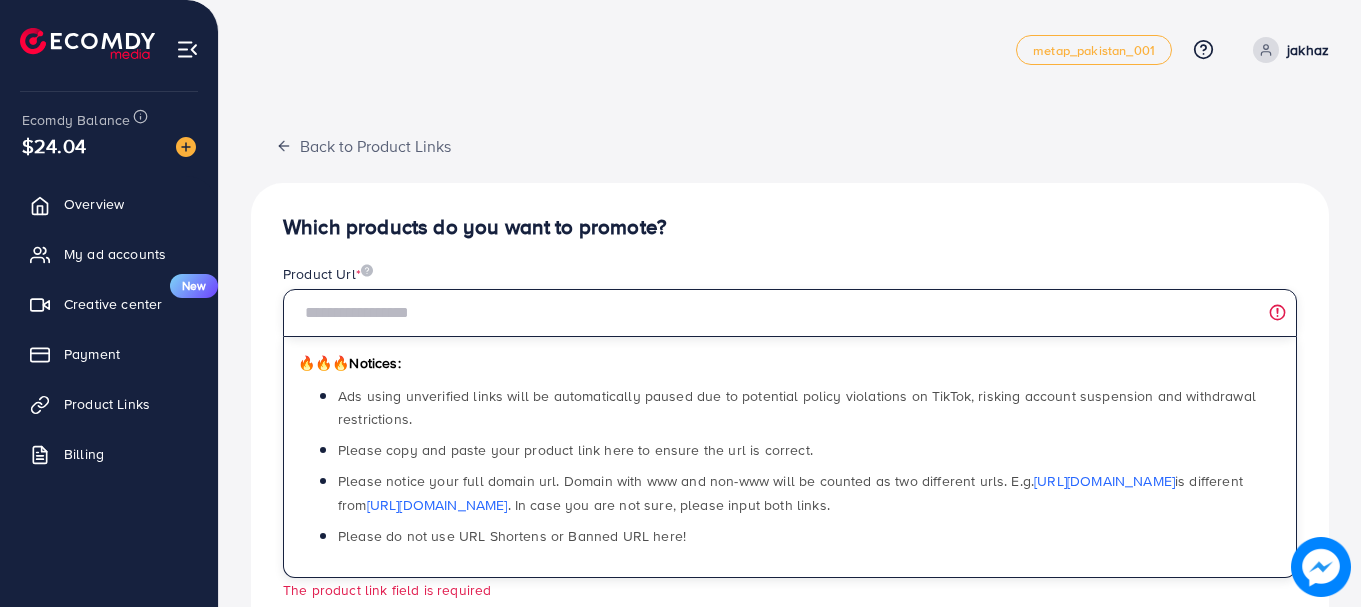 paste on "**********" 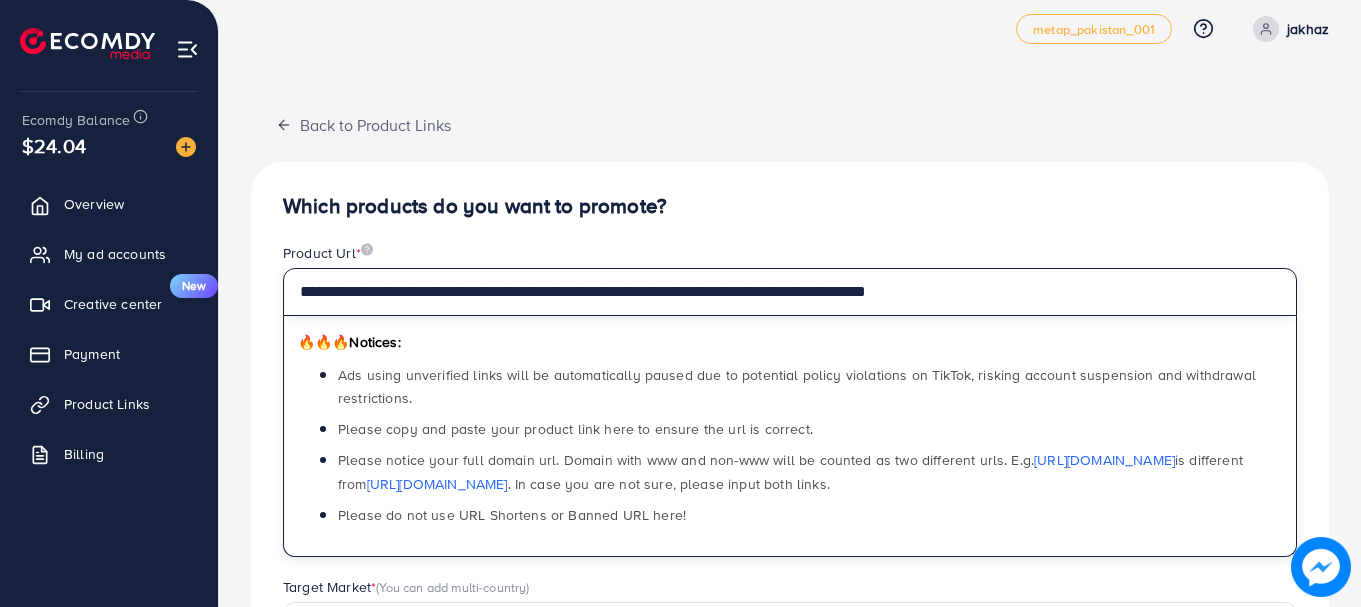 scroll, scrollTop: 200, scrollLeft: 0, axis: vertical 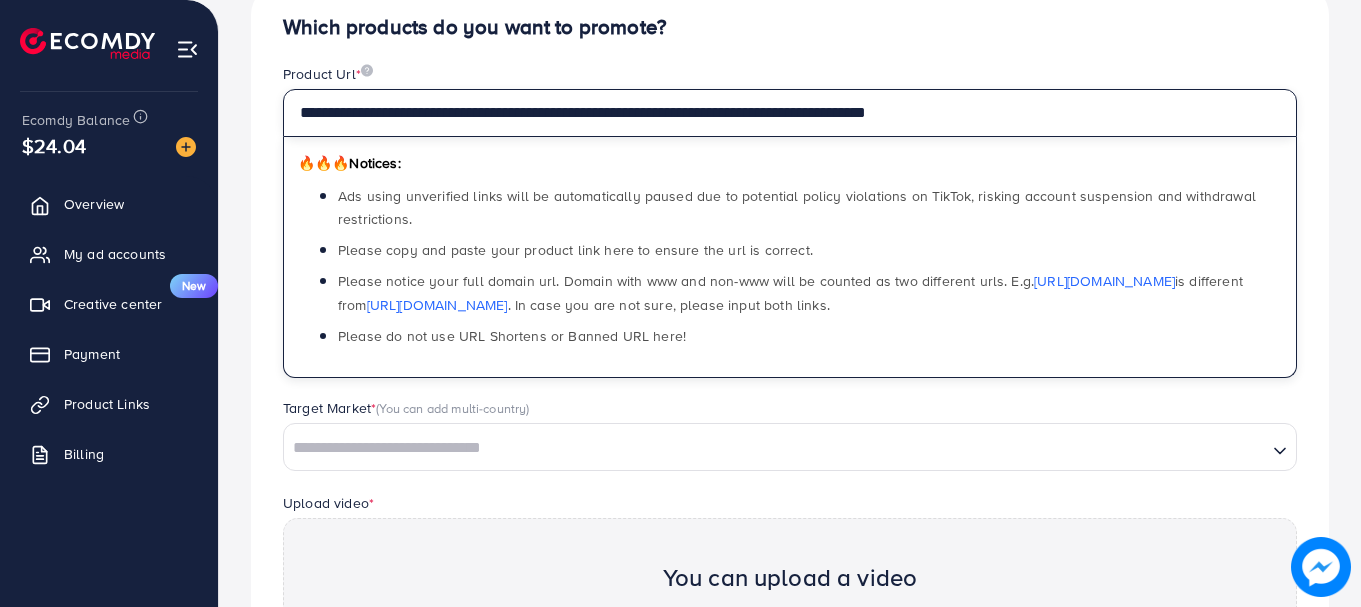 type on "**********" 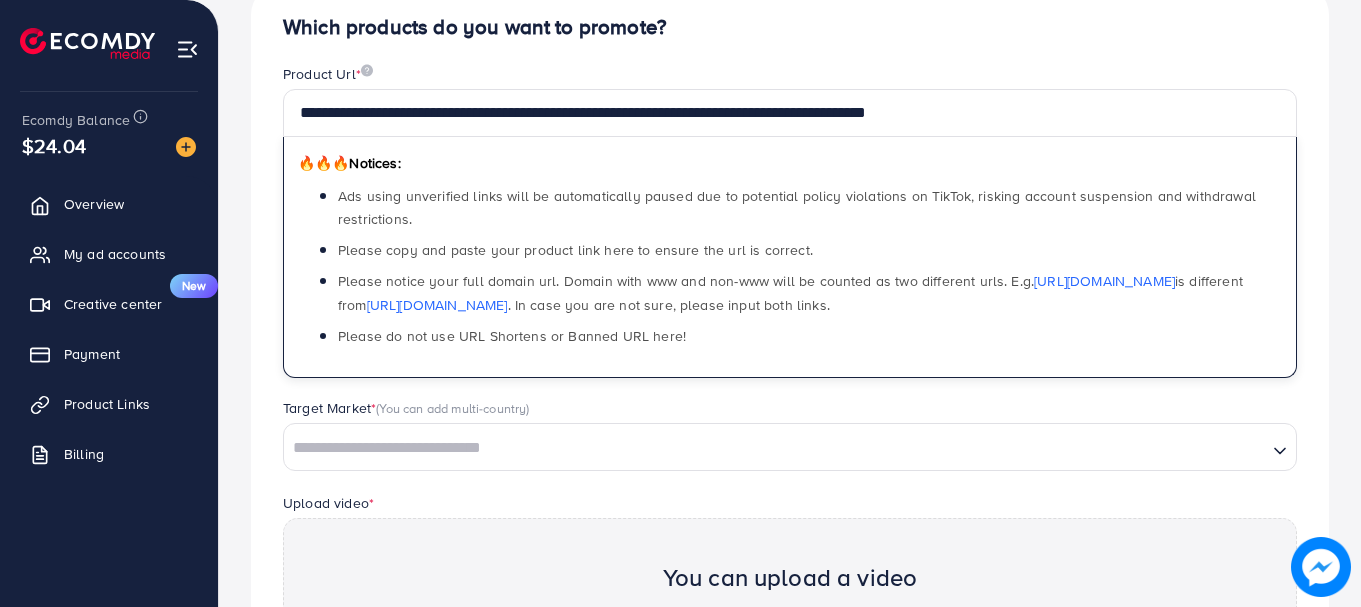 click at bounding box center (775, 448) 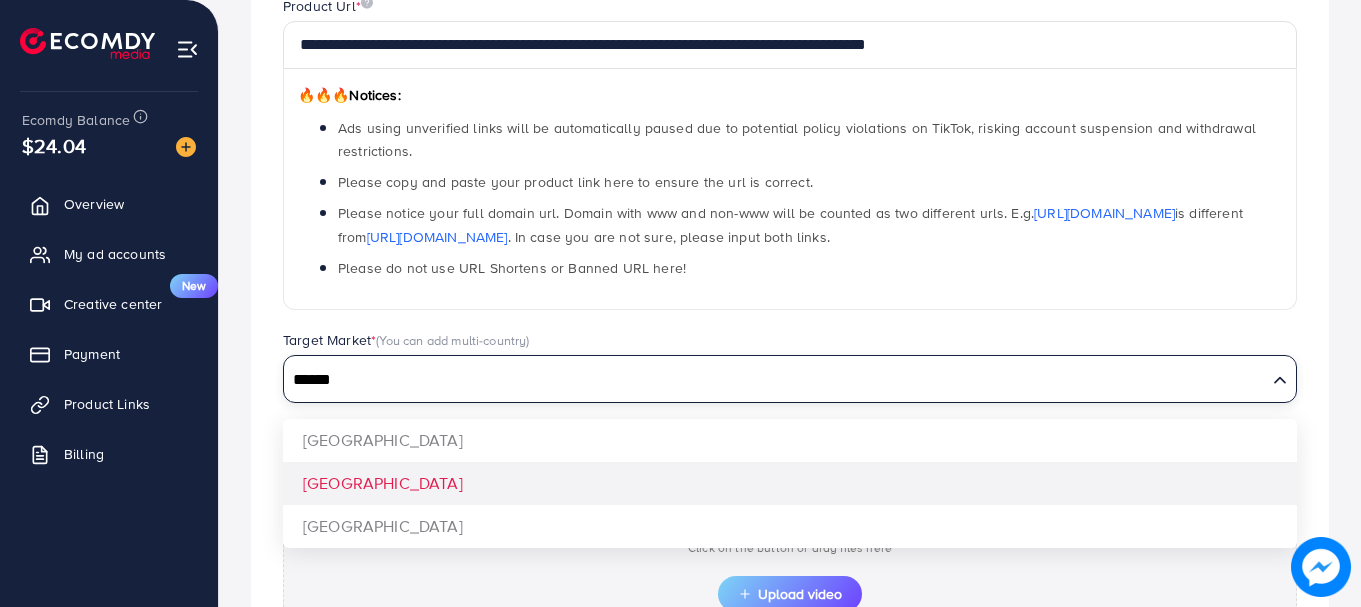 scroll, scrollTop: 300, scrollLeft: 0, axis: vertical 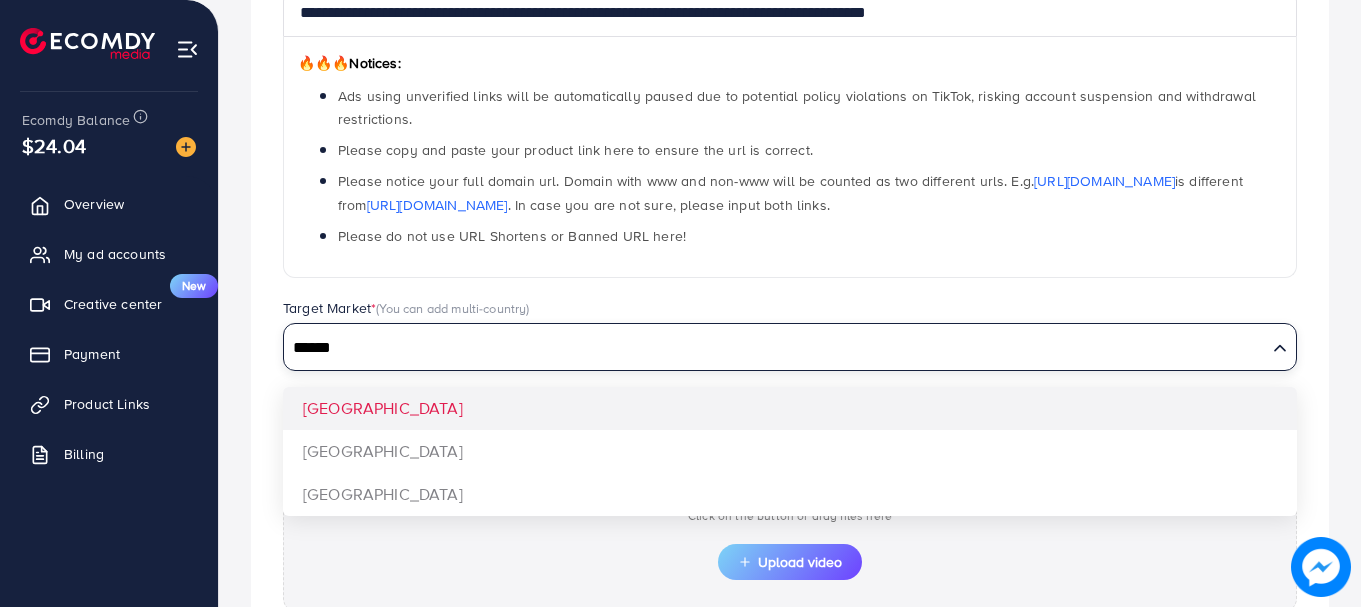 type on "******" 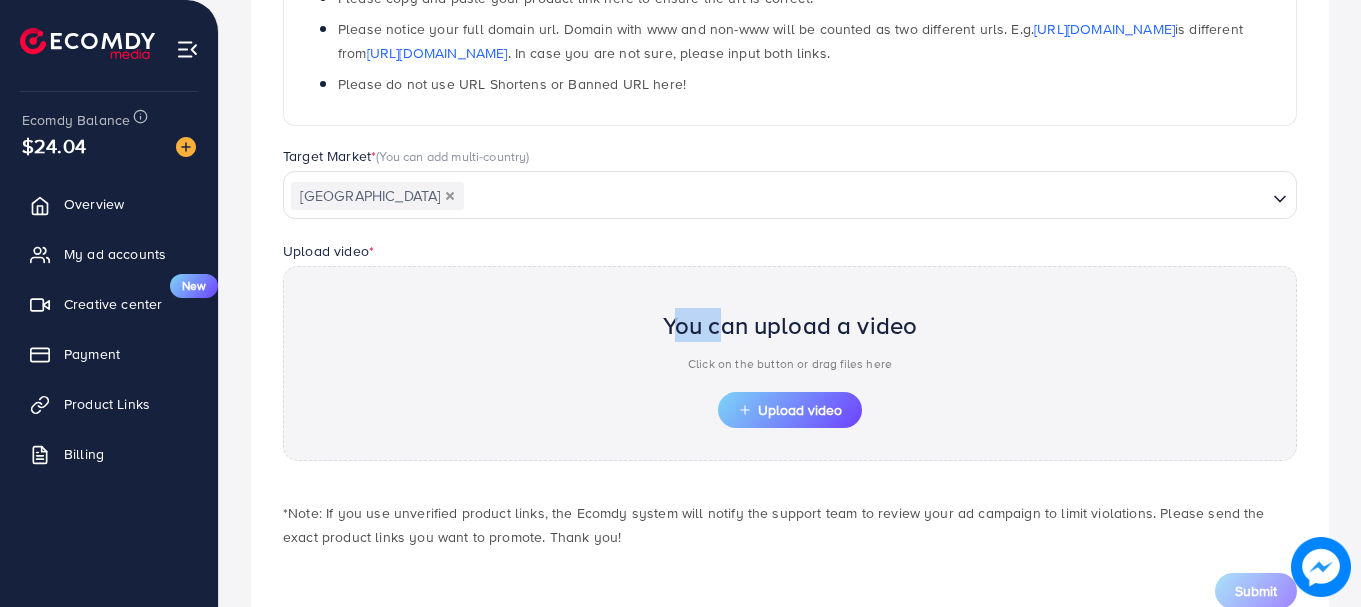 scroll, scrollTop: 500, scrollLeft: 0, axis: vertical 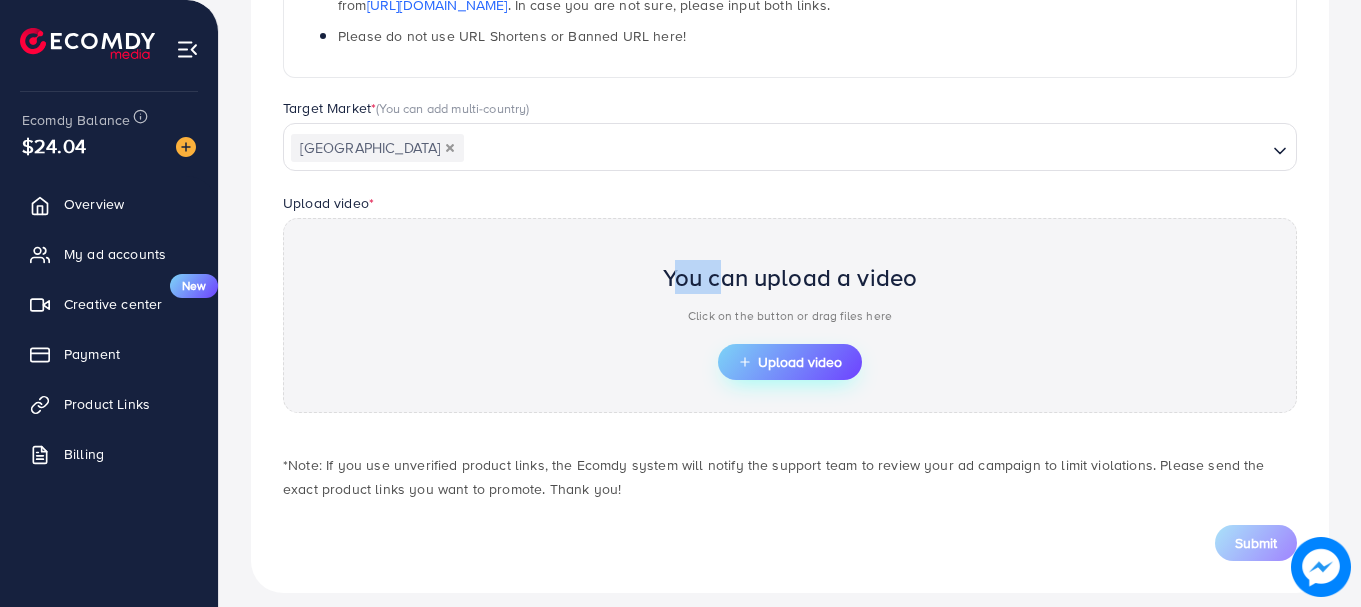 click on "Upload video" at bounding box center (790, 362) 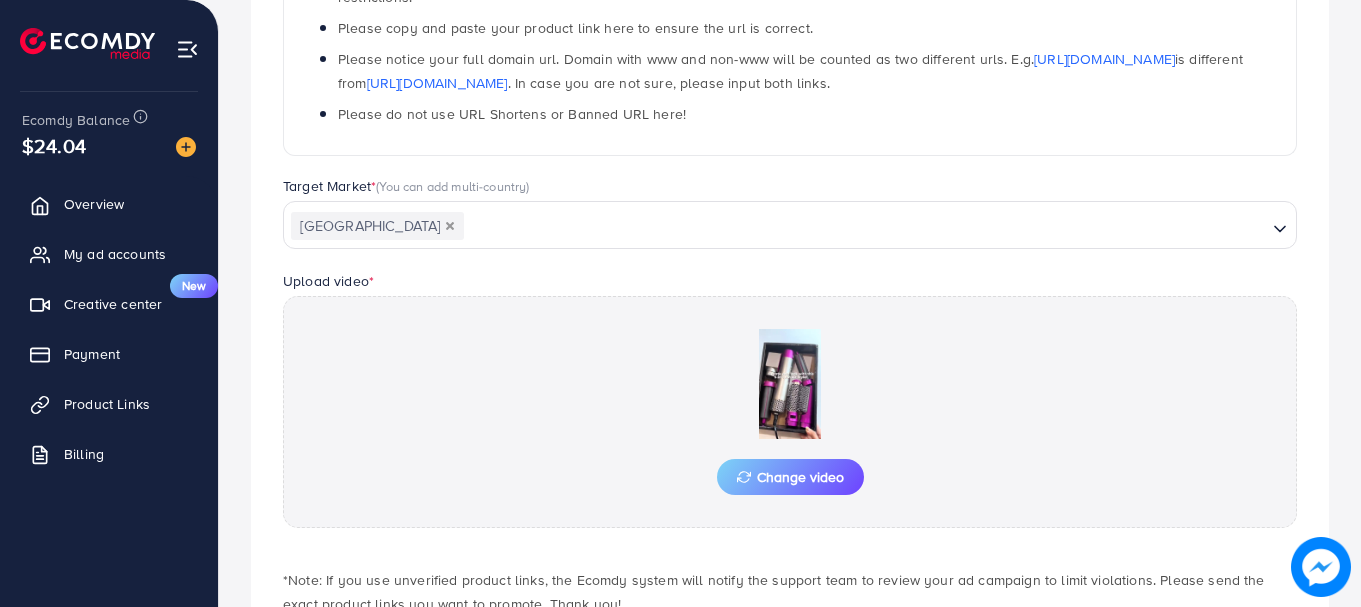 scroll, scrollTop: 500, scrollLeft: 0, axis: vertical 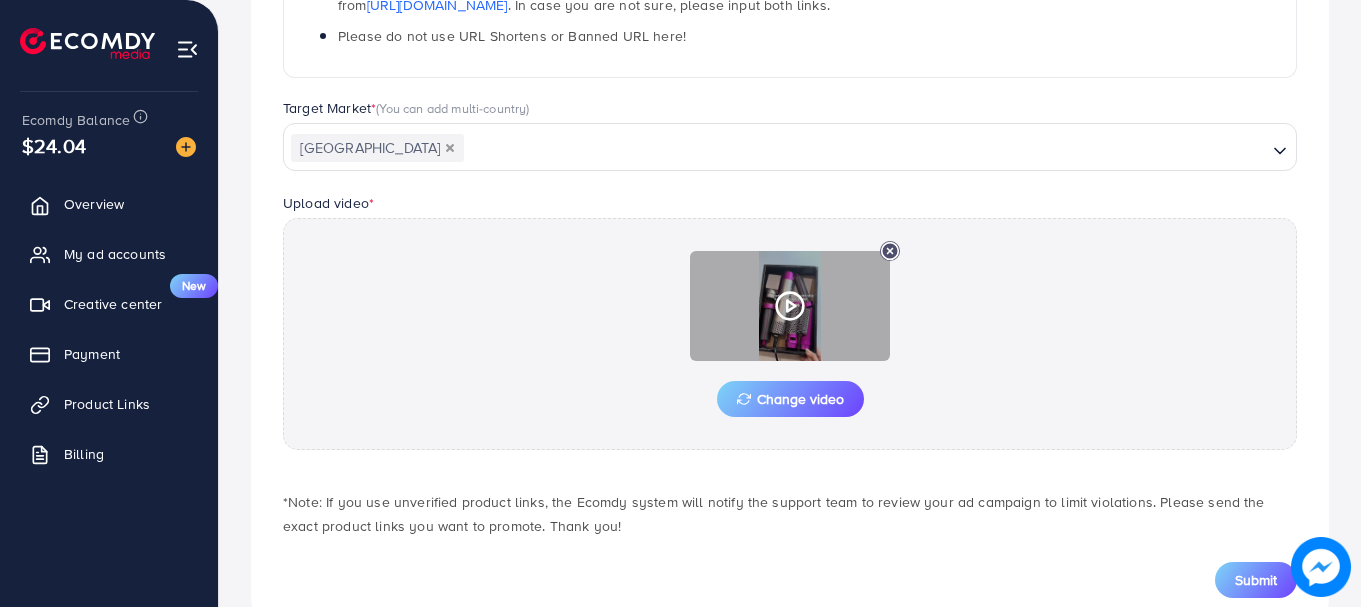 click 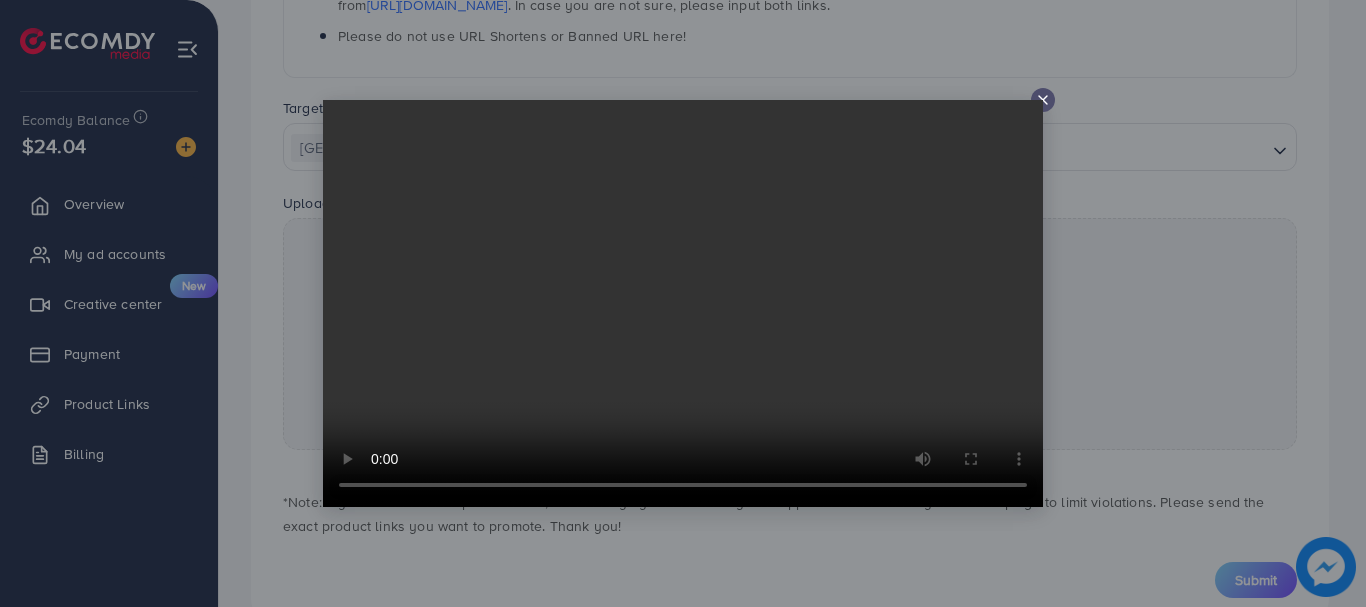 click at bounding box center [683, 303] 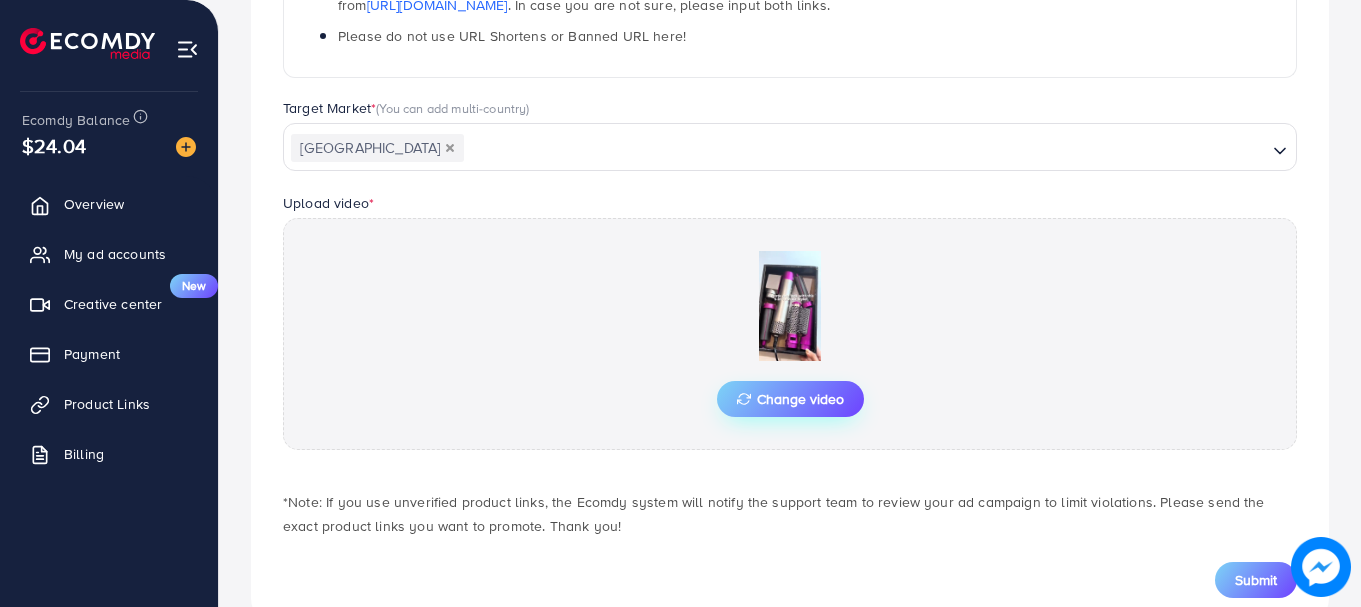 click on "Change video" at bounding box center [790, 399] 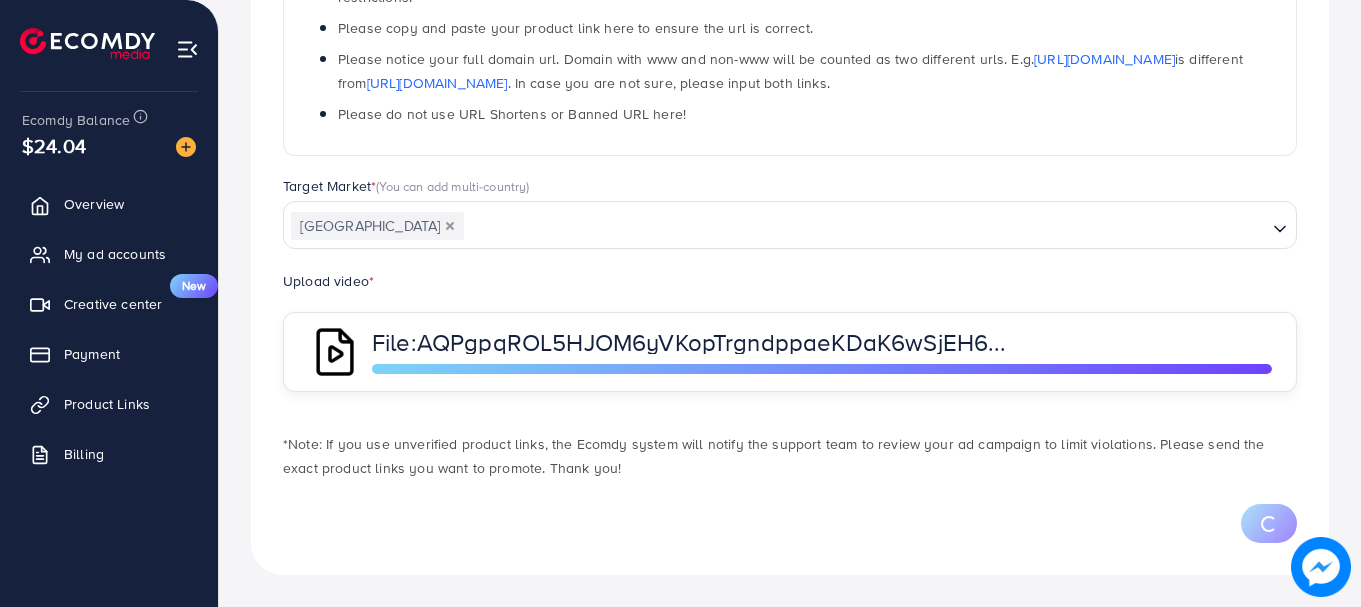scroll, scrollTop: 500, scrollLeft: 0, axis: vertical 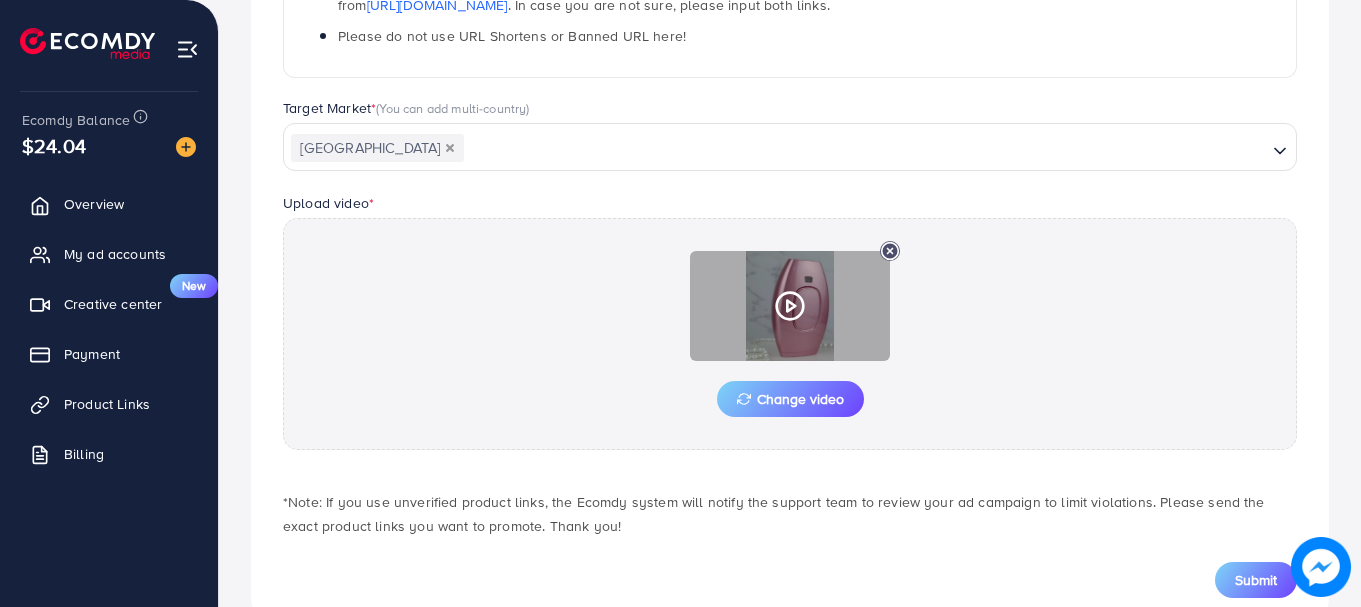 click 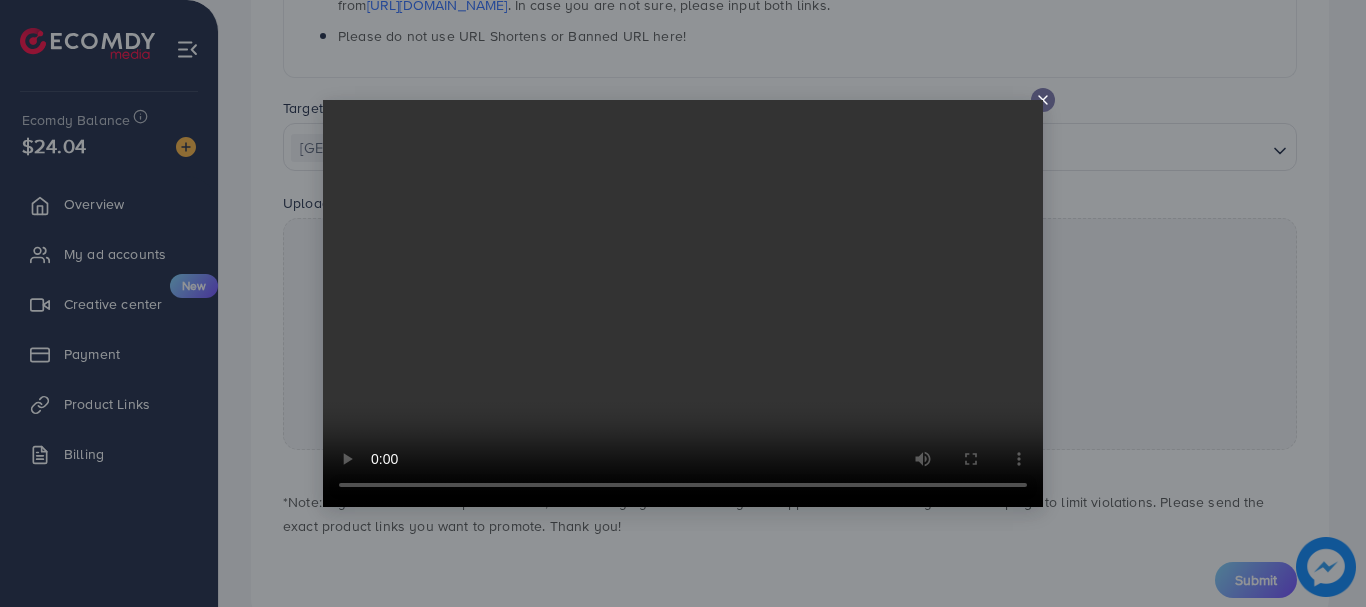 click at bounding box center (683, 303) 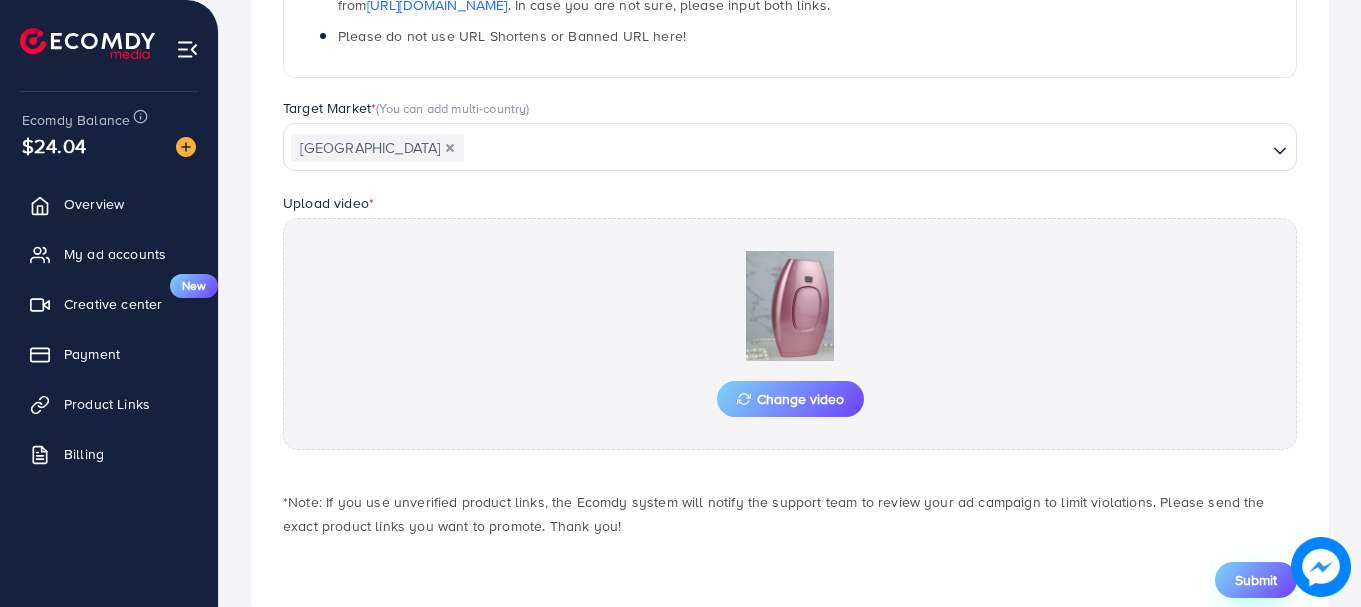 click on "Submit" at bounding box center (1256, 580) 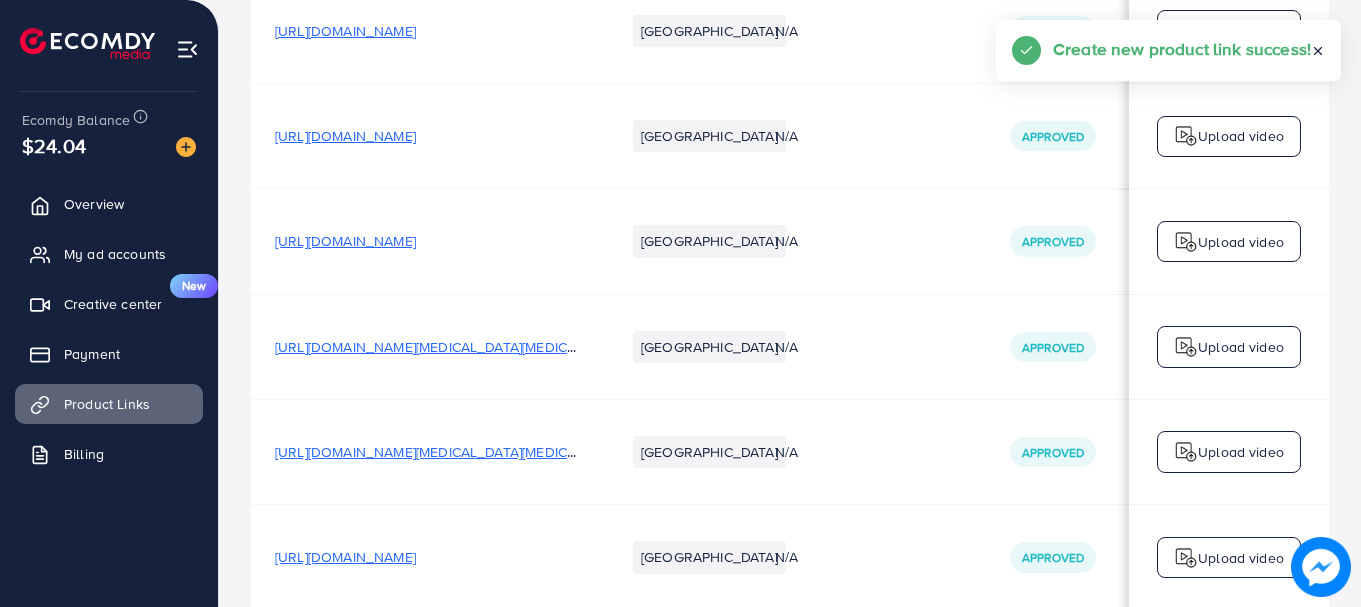 scroll, scrollTop: 0, scrollLeft: 0, axis: both 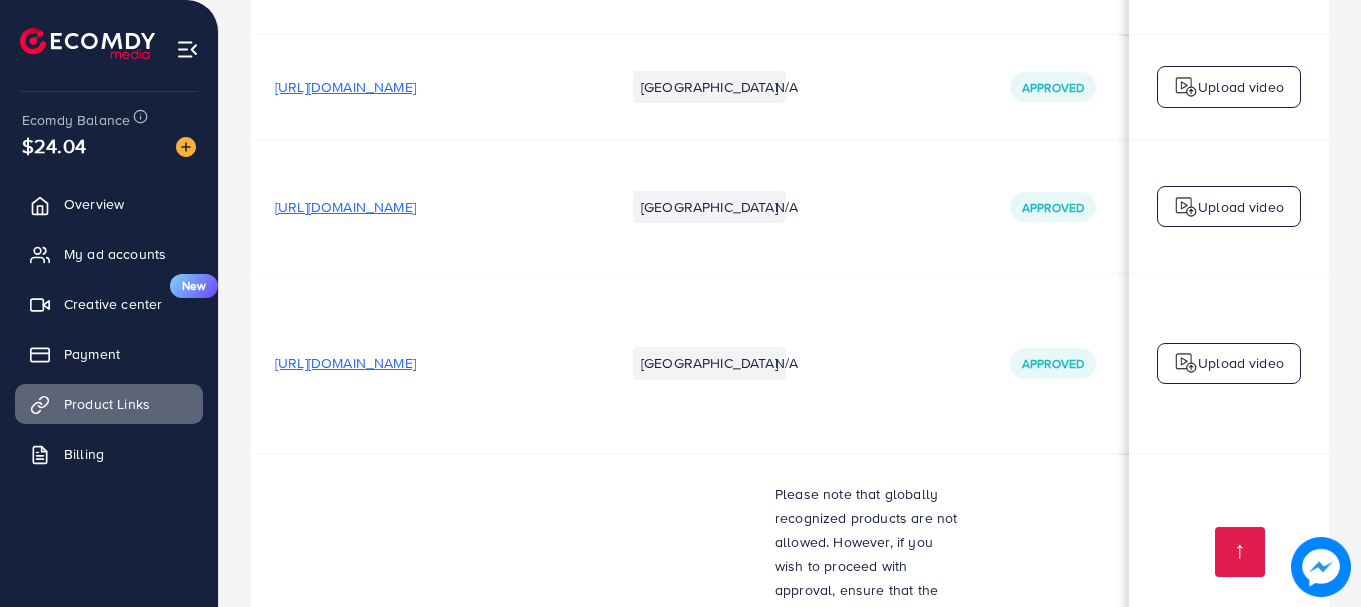 click on "Upload video" at bounding box center (1241, 923) 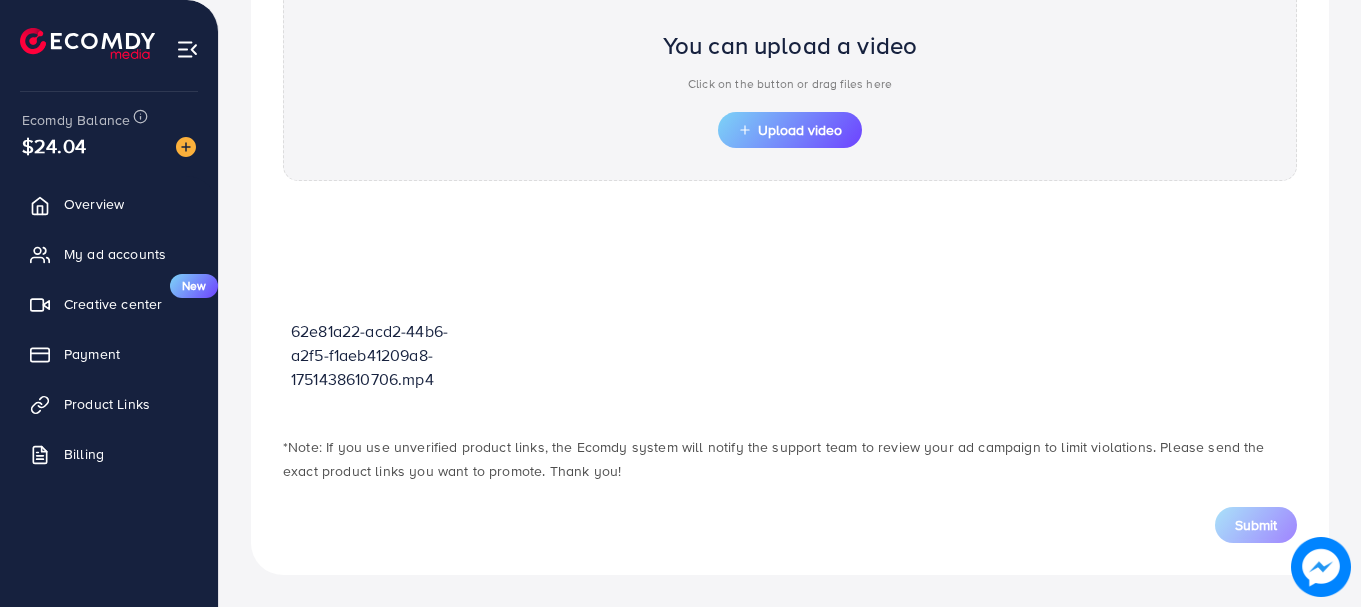 scroll, scrollTop: 718, scrollLeft: 0, axis: vertical 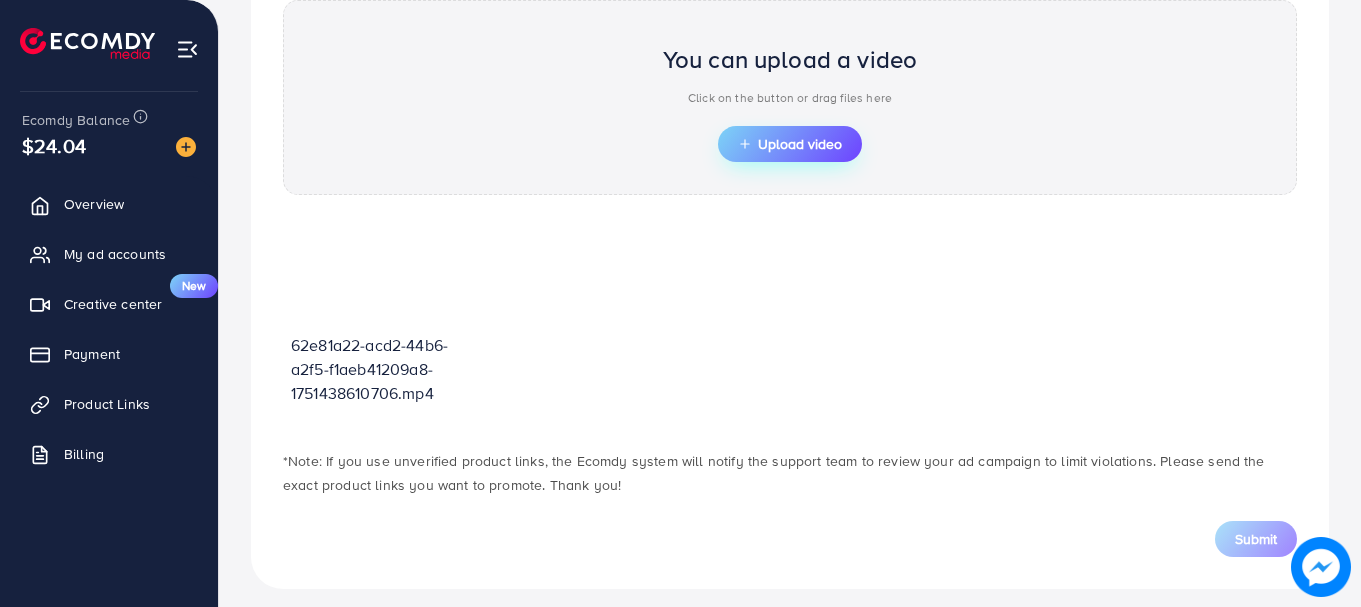 click on "Upload video" at bounding box center (790, 144) 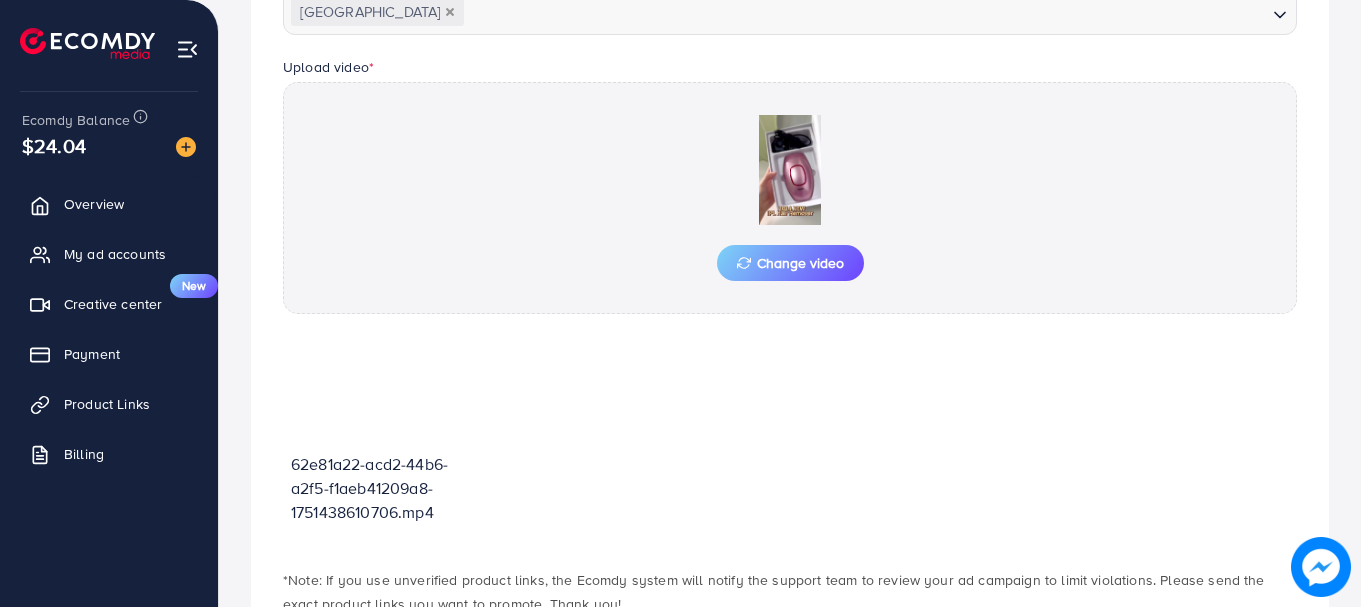 scroll, scrollTop: 718, scrollLeft: 0, axis: vertical 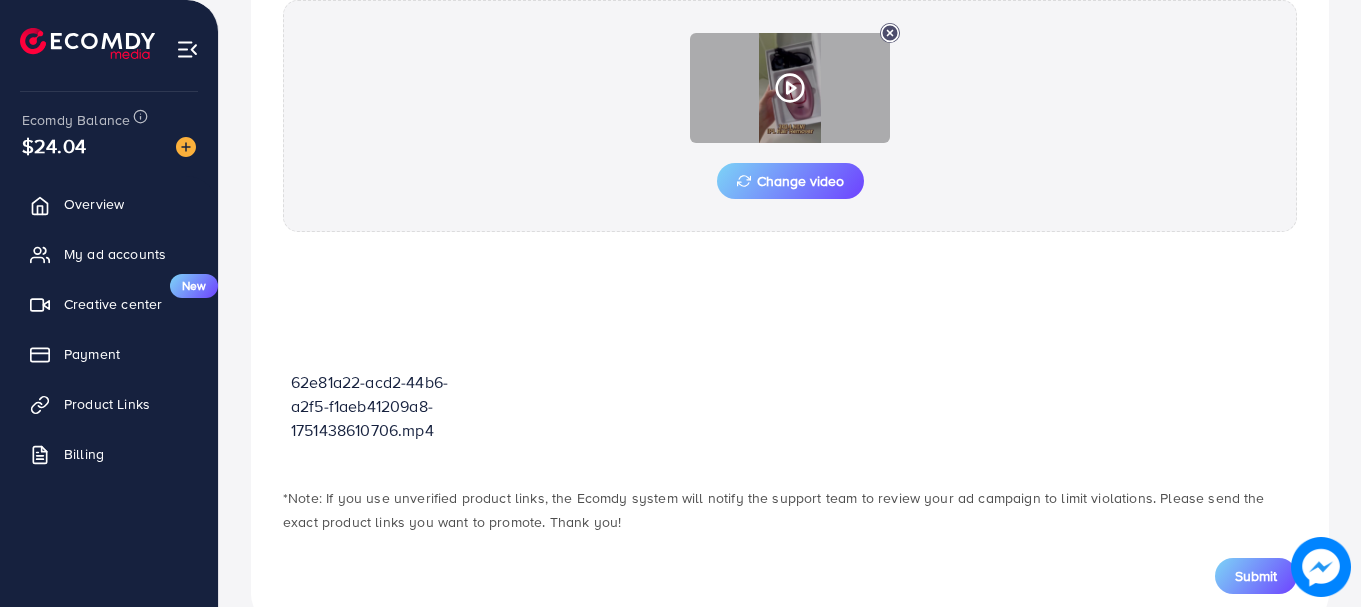 click 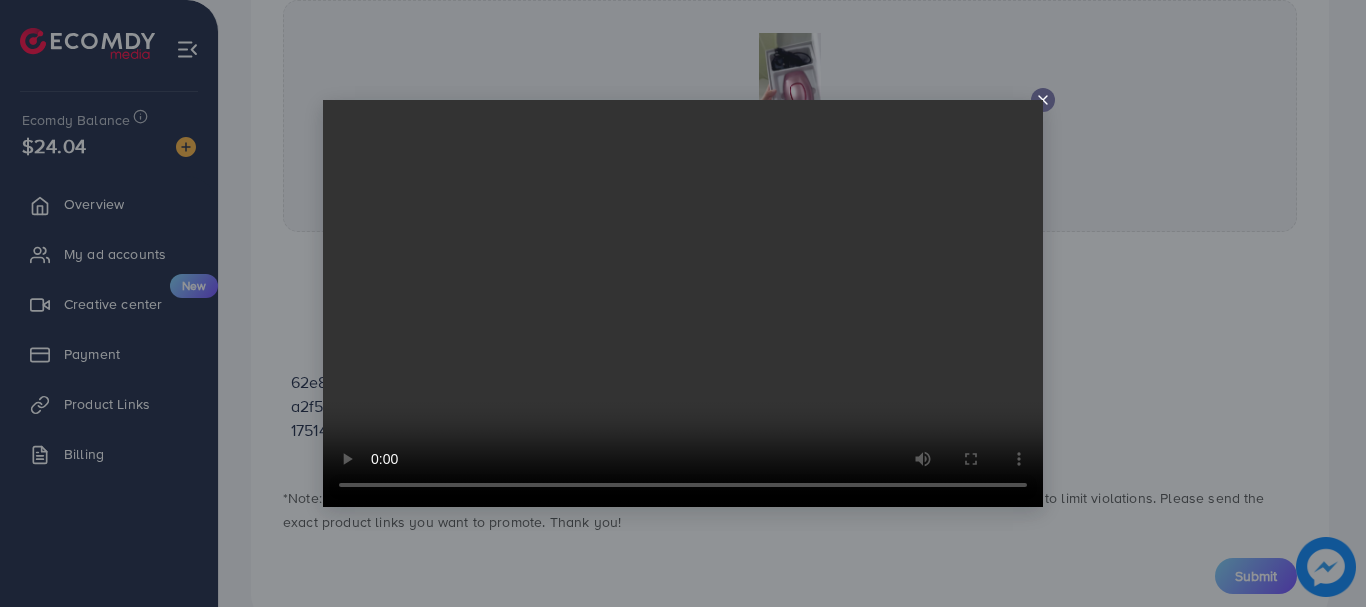 click at bounding box center [683, 303] 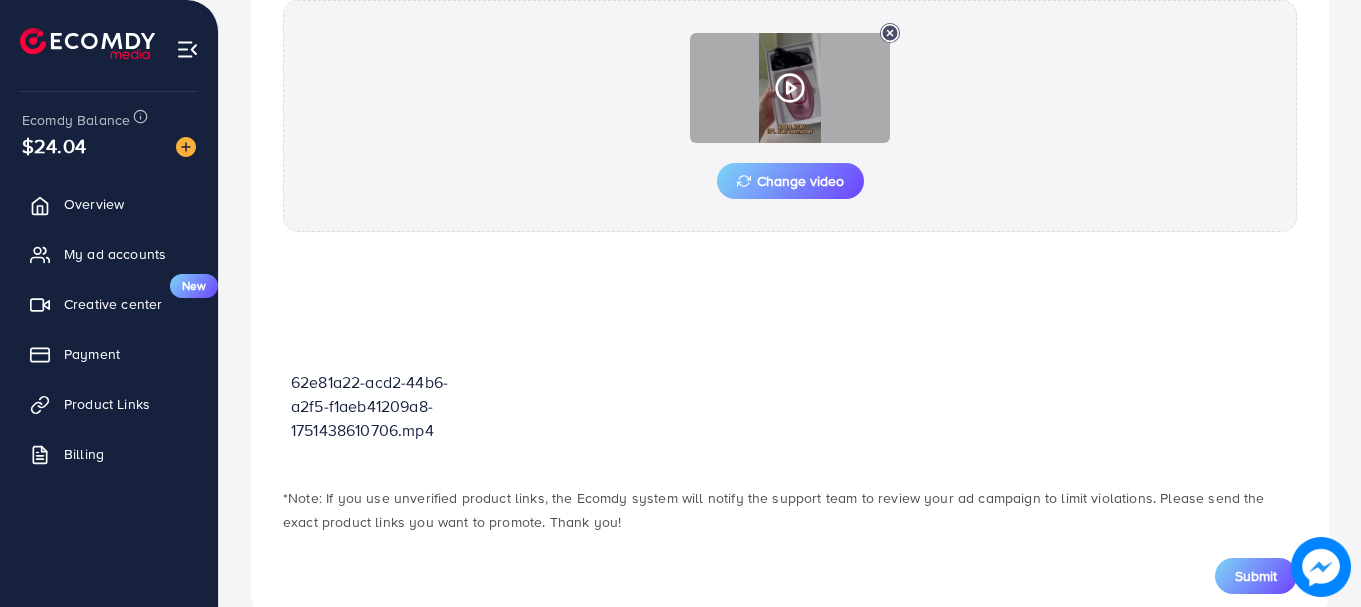 click 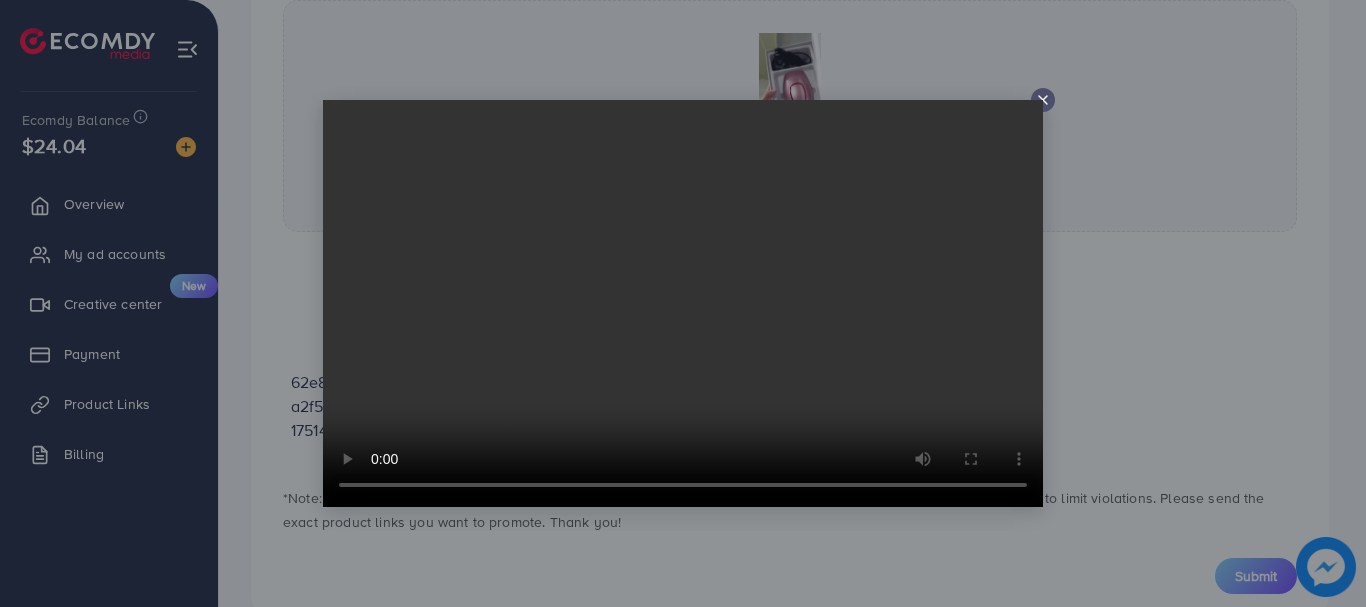 click at bounding box center [1043, 100] 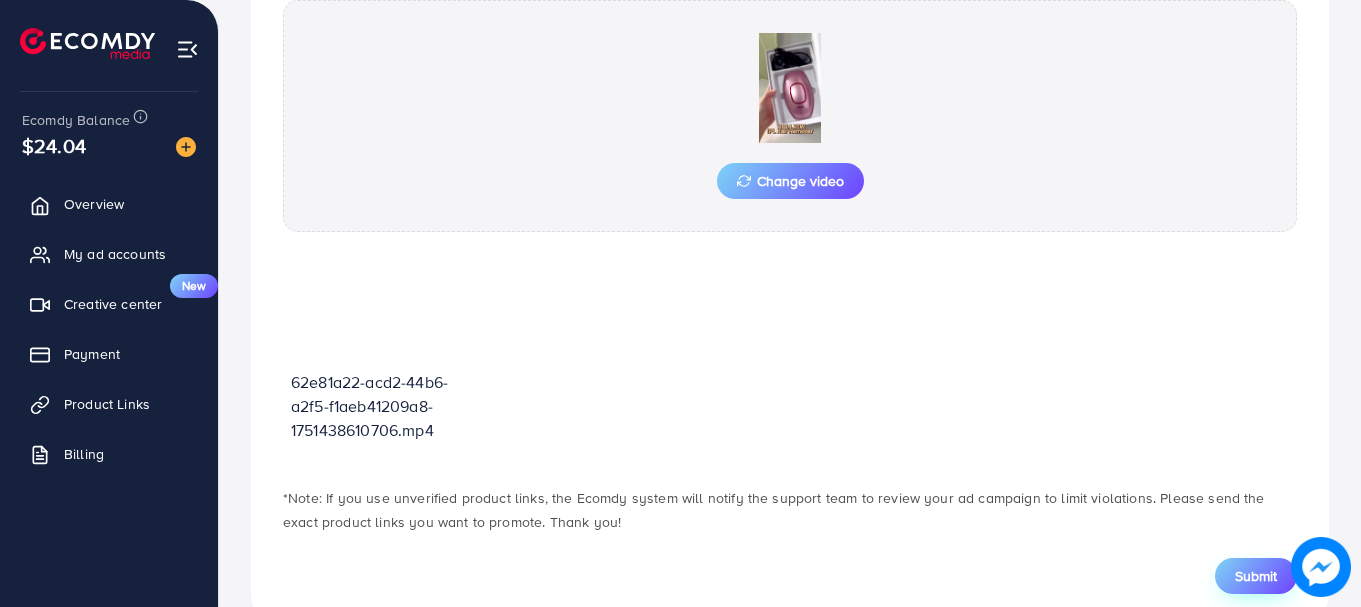 click on "Submit" at bounding box center [1256, 576] 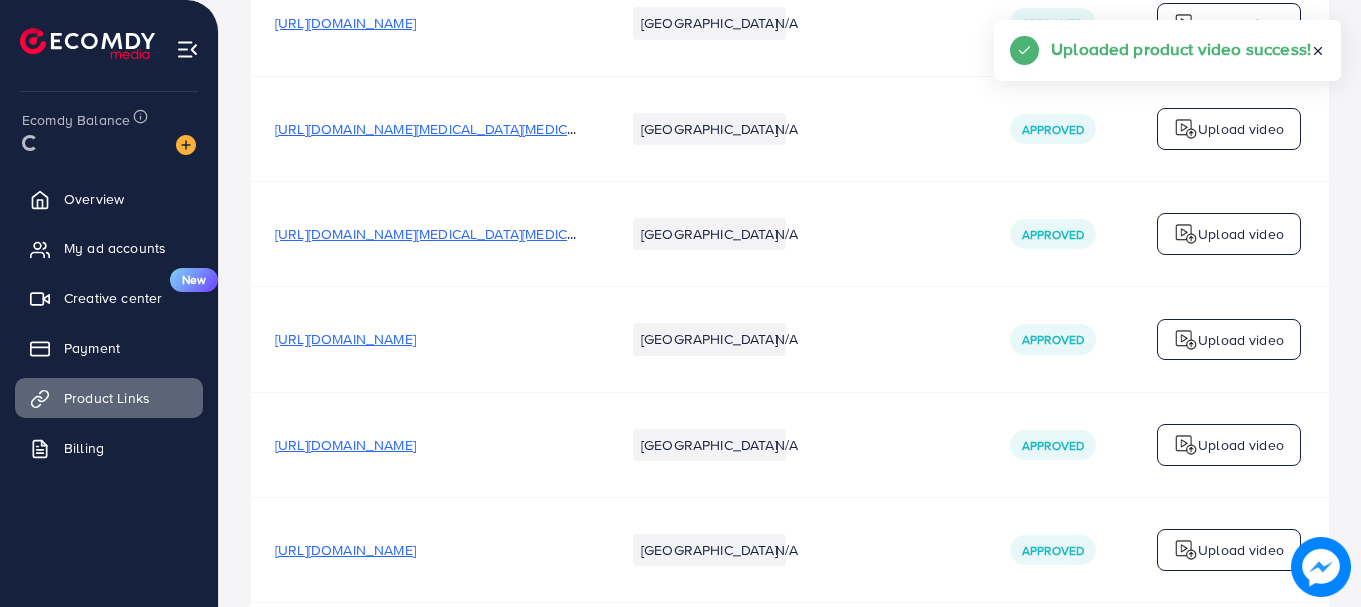 scroll, scrollTop: 0, scrollLeft: 0, axis: both 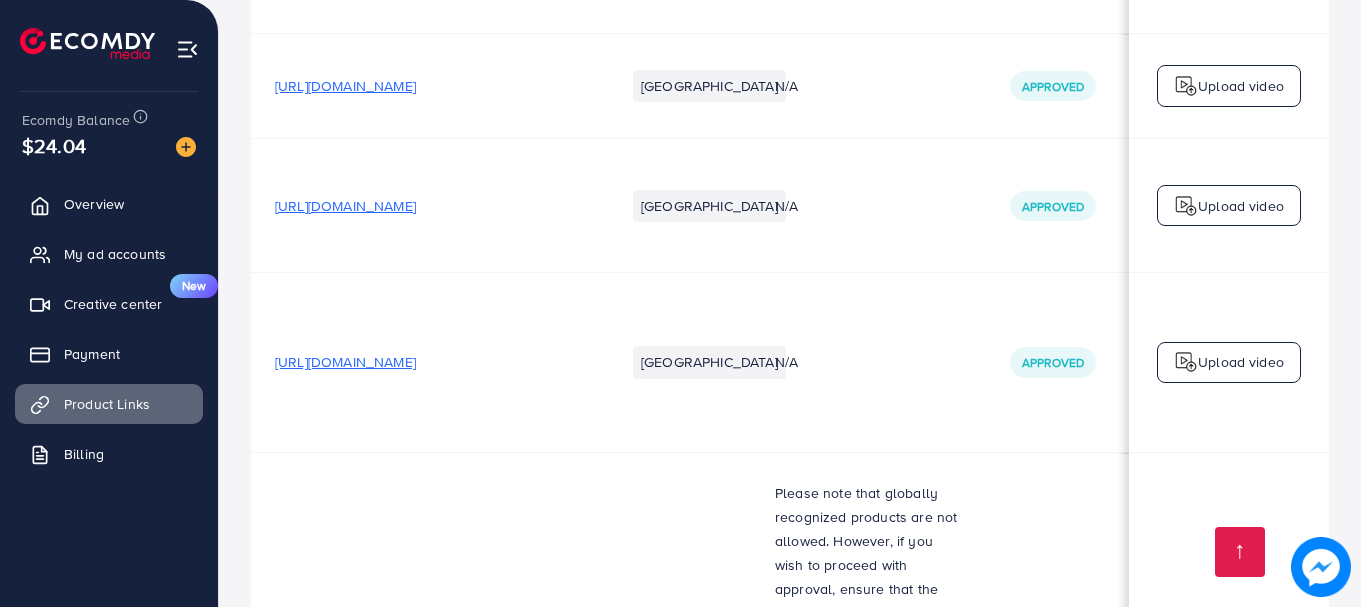 click on "Upload video" at bounding box center (1241, 936) 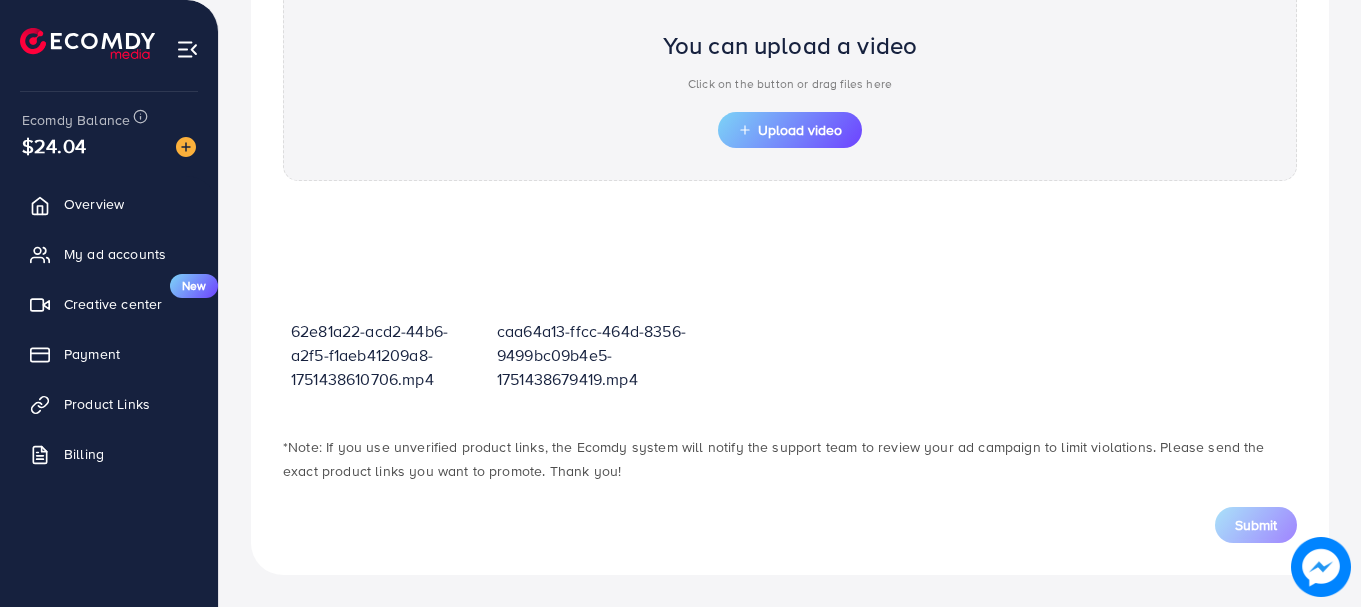 scroll, scrollTop: 718, scrollLeft: 0, axis: vertical 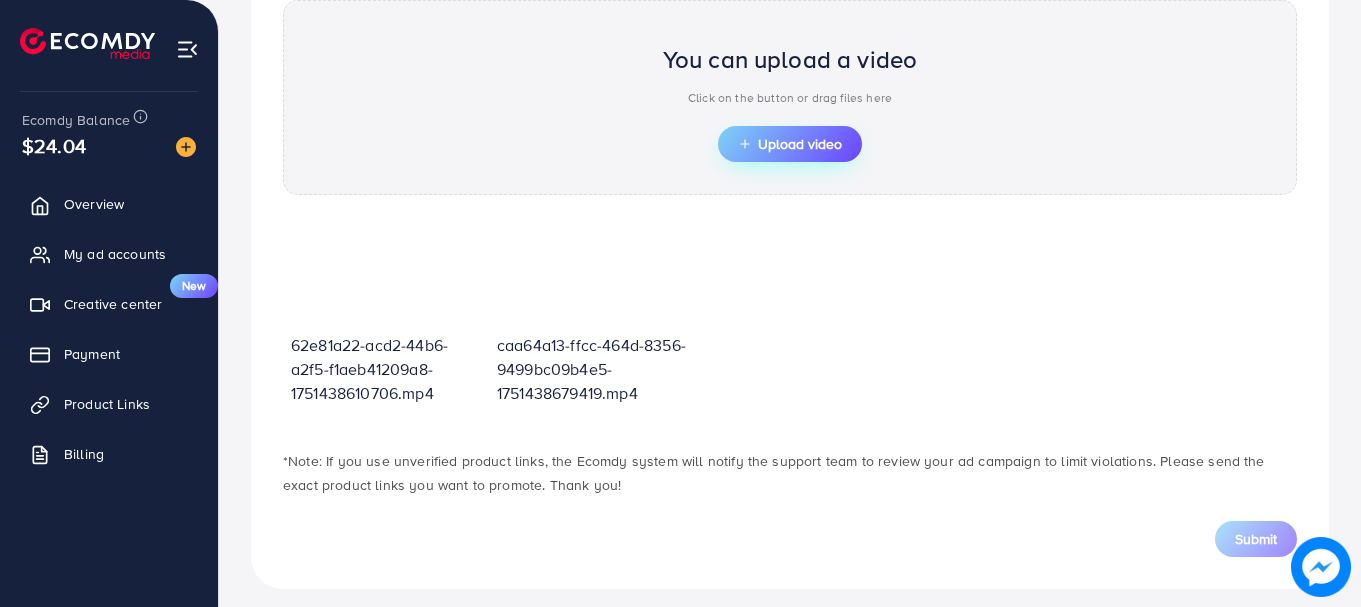 click on "Upload video" at bounding box center [790, 144] 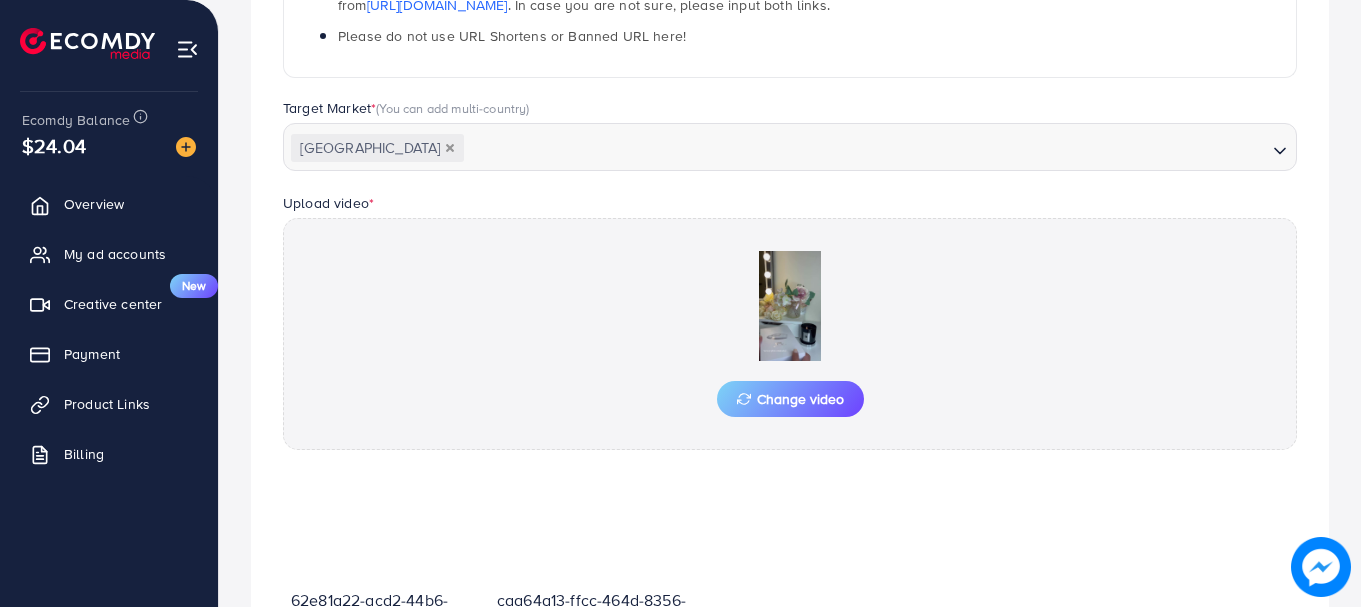 scroll, scrollTop: 769, scrollLeft: 0, axis: vertical 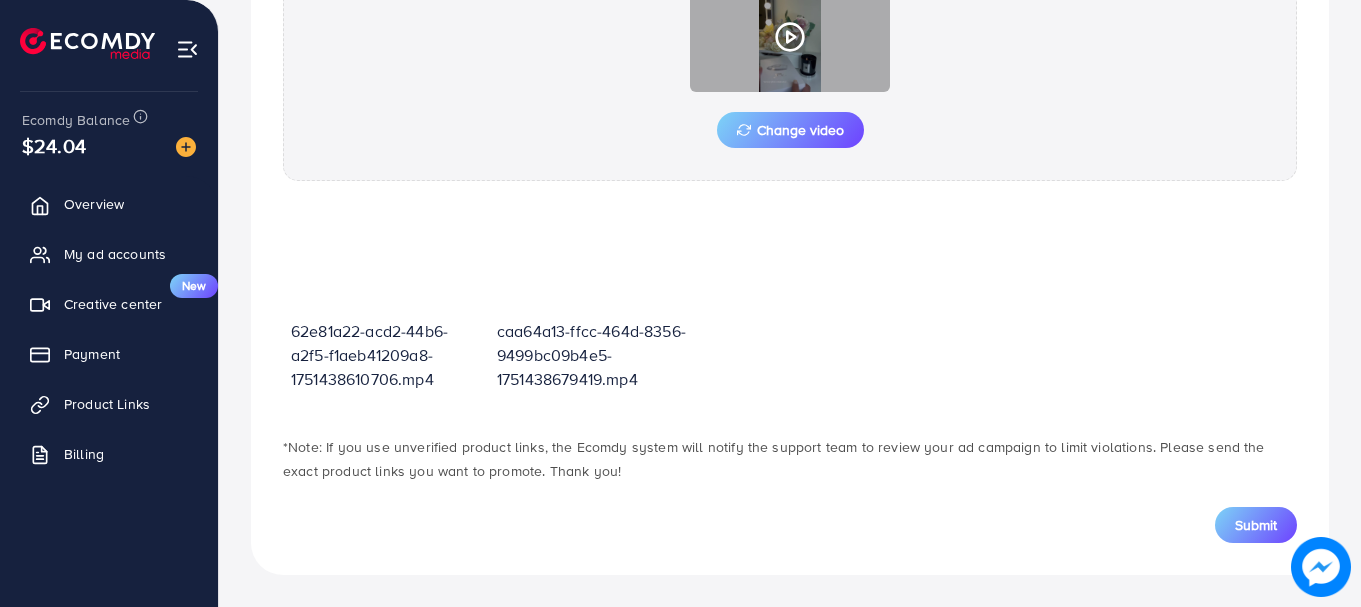 click 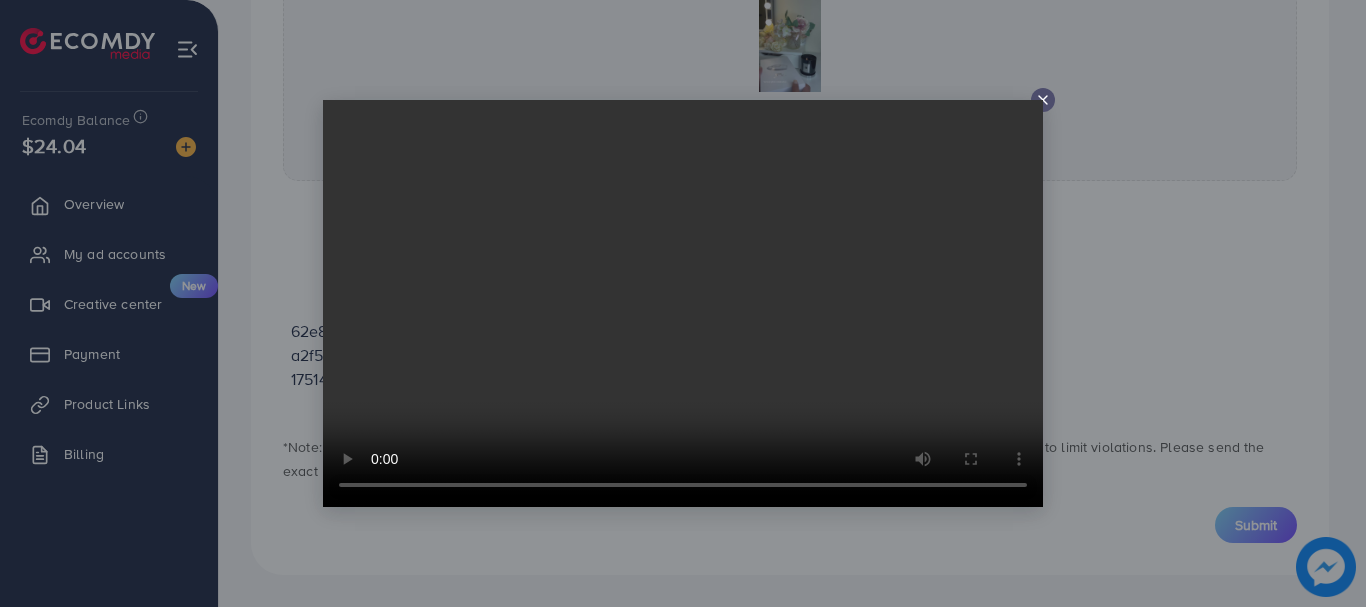 click 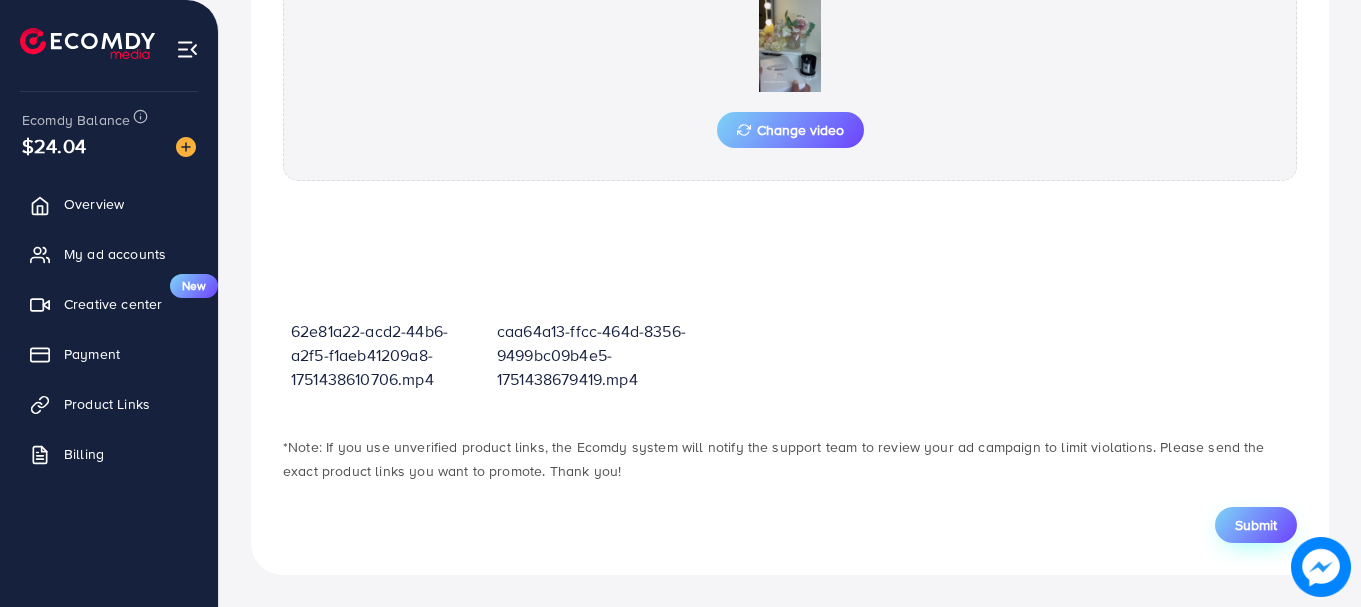click on "Submit" at bounding box center (1256, 525) 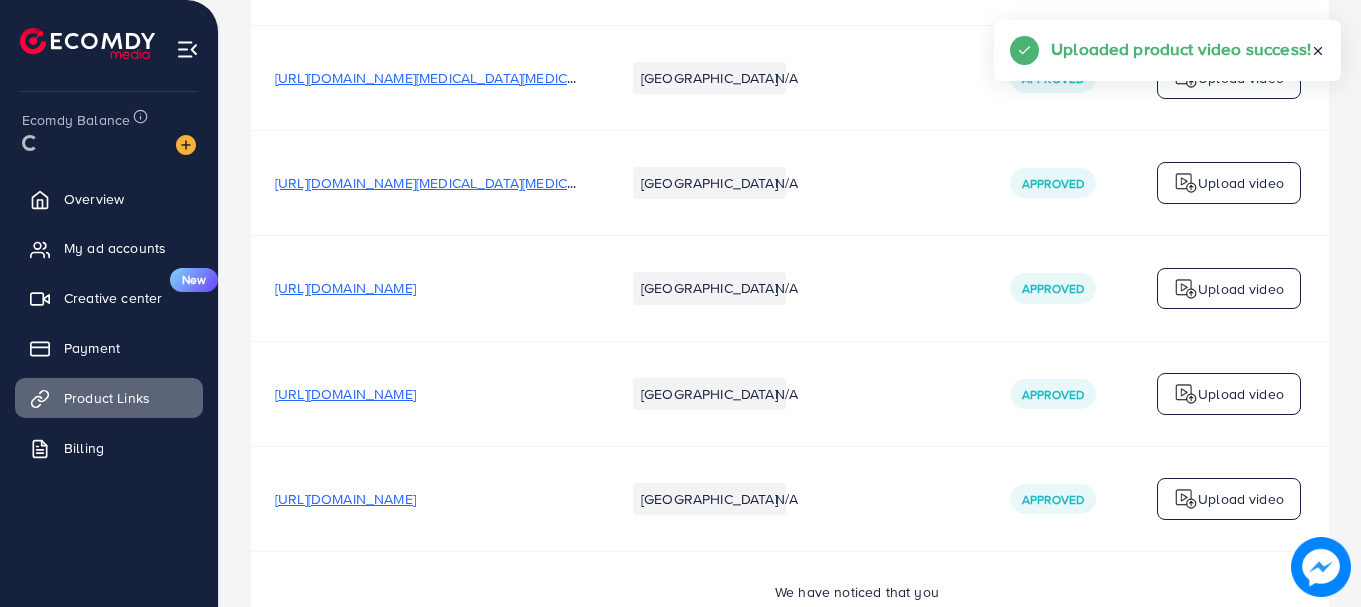 scroll, scrollTop: 0, scrollLeft: 0, axis: both 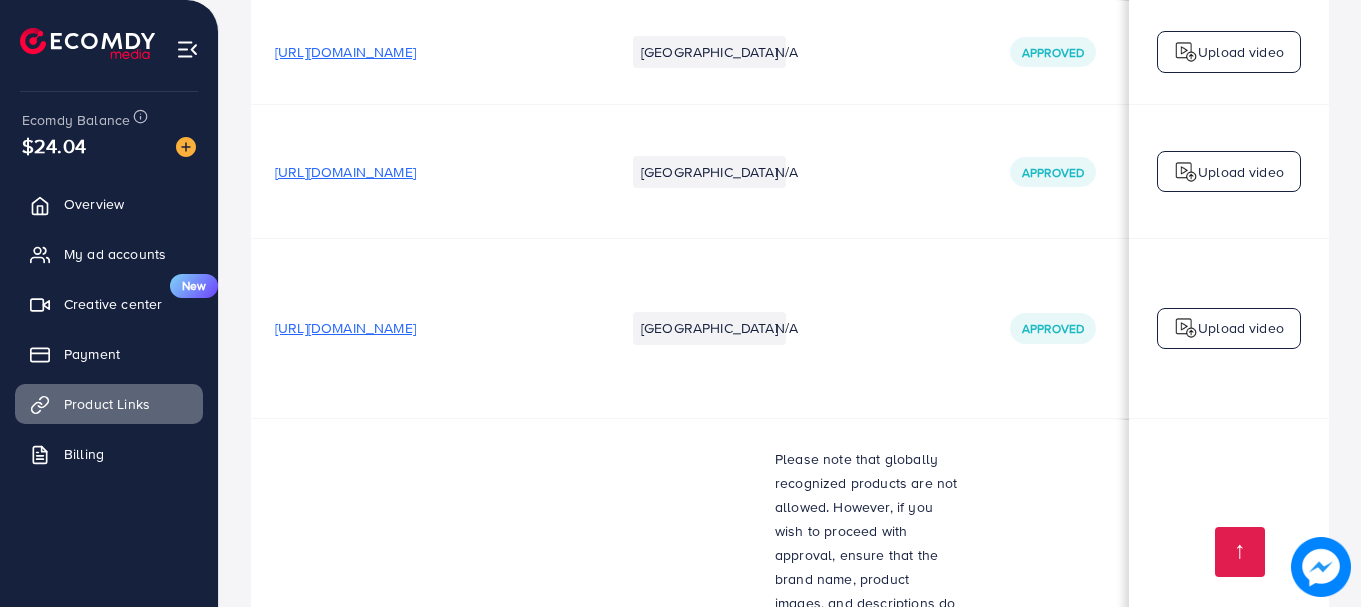 click on "Upload video" at bounding box center (1241, 925) 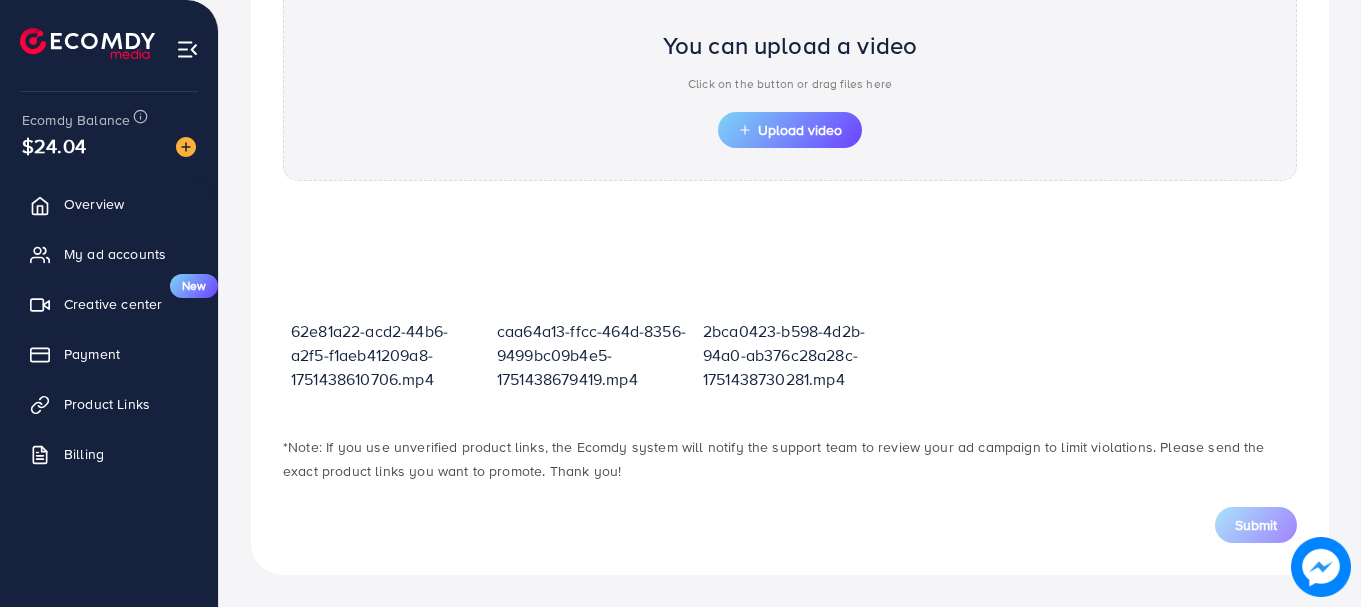 scroll, scrollTop: 718, scrollLeft: 0, axis: vertical 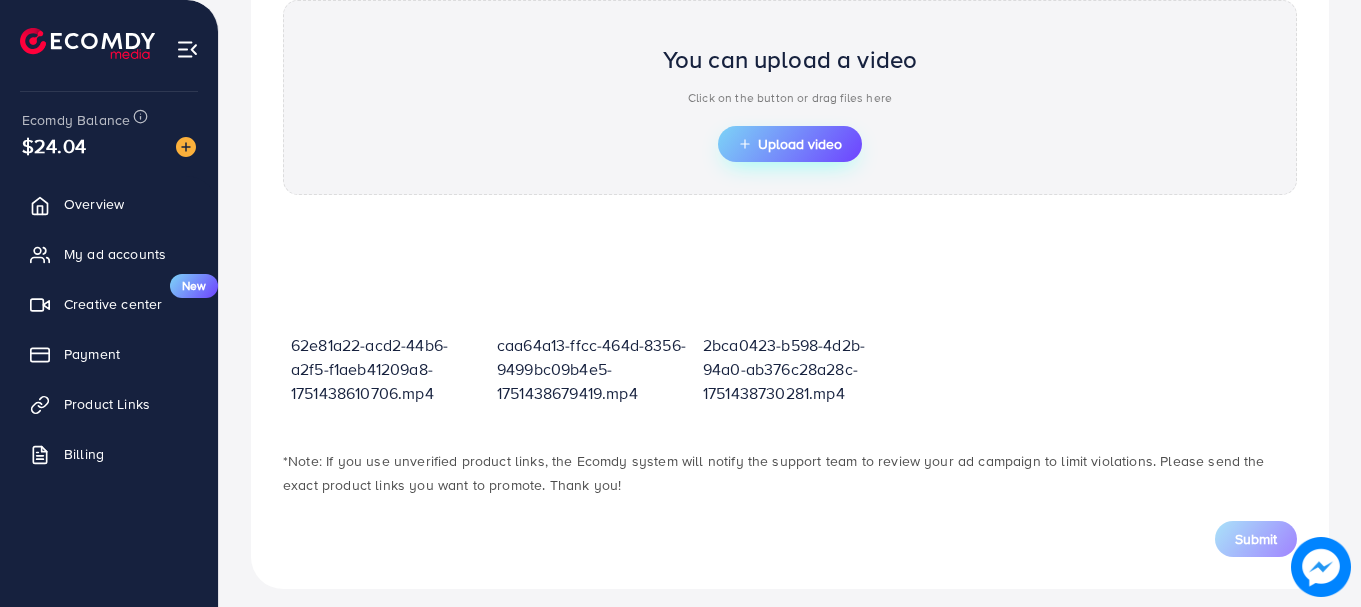 click on "Upload video" at bounding box center [790, 144] 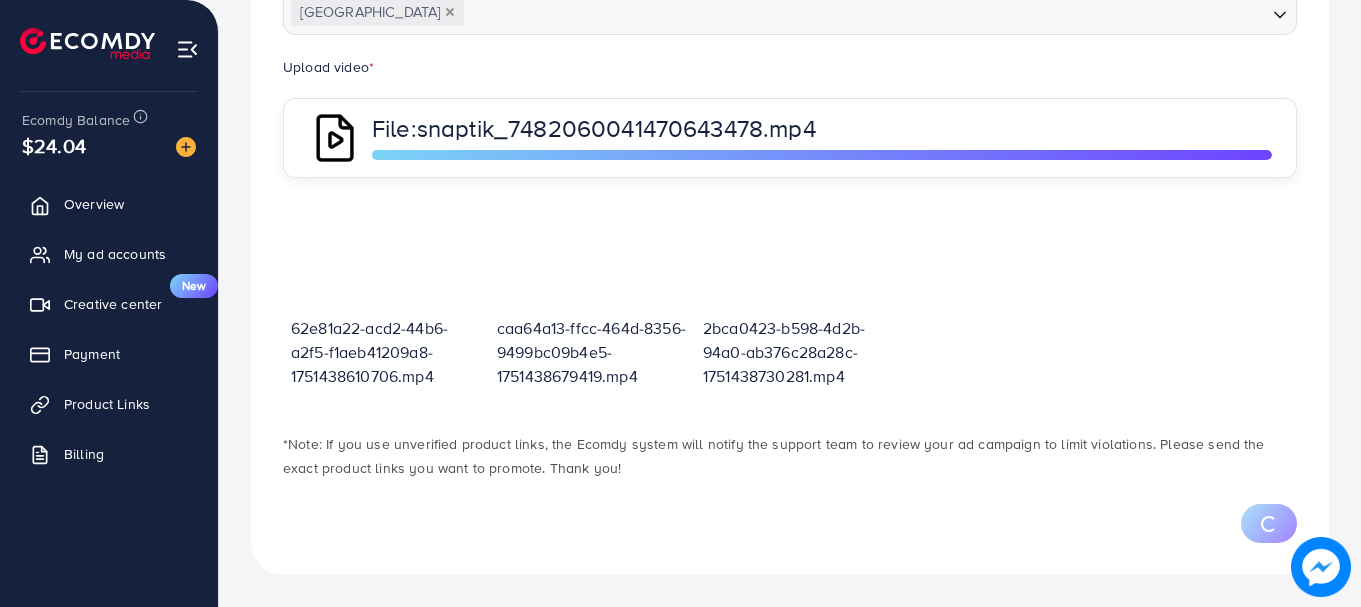 scroll, scrollTop: 718, scrollLeft: 0, axis: vertical 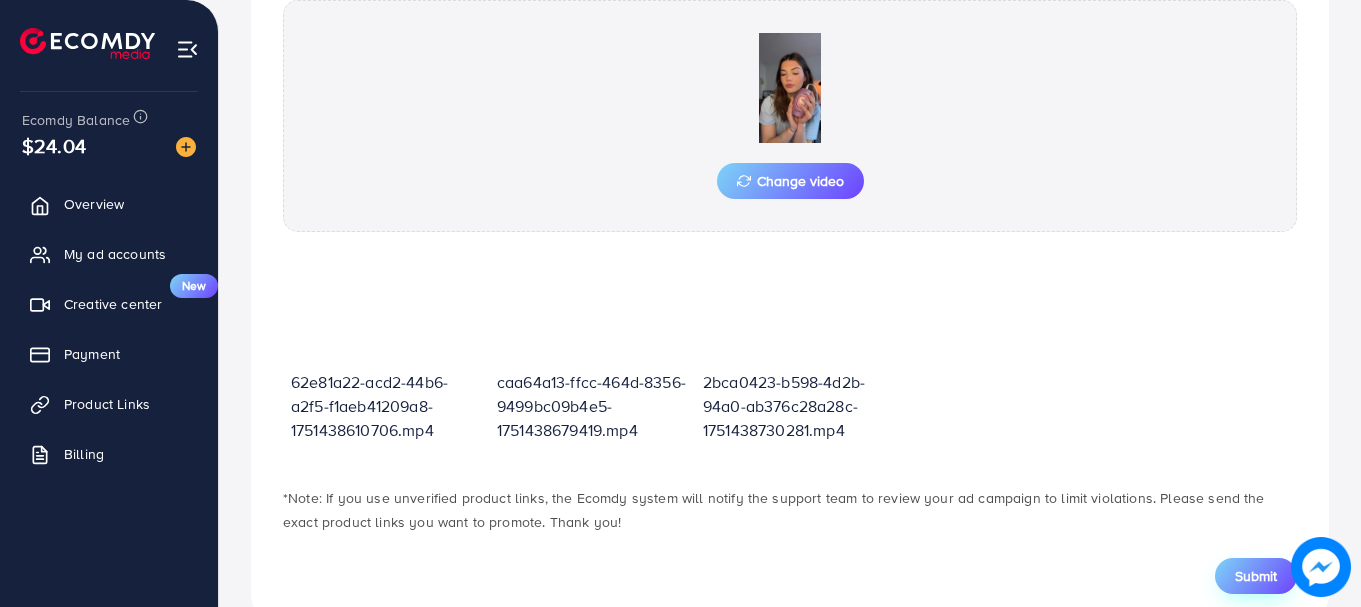 click on "Submit" at bounding box center [1256, 576] 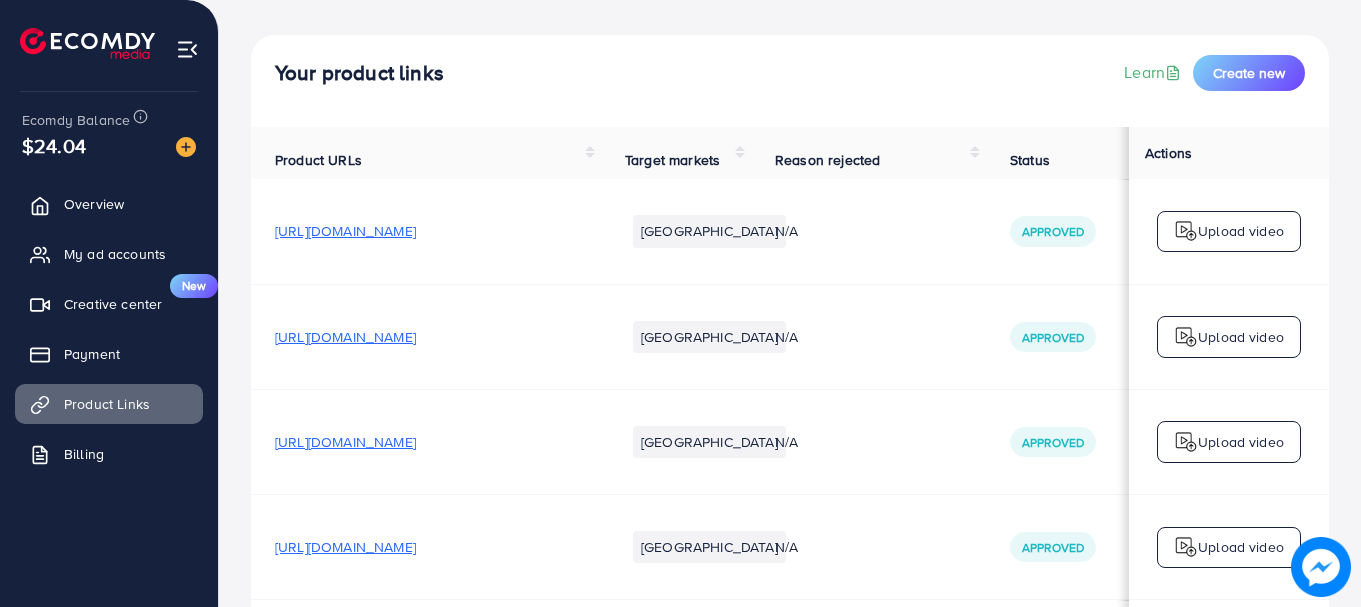 scroll, scrollTop: 0, scrollLeft: 0, axis: both 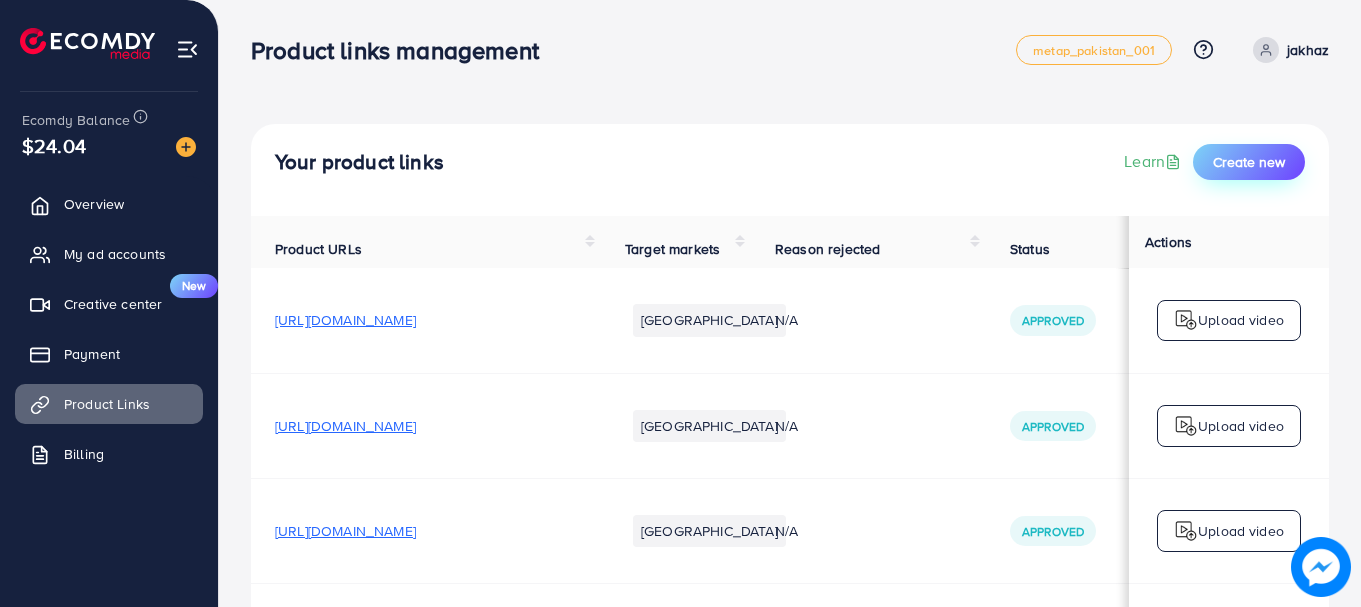 click on "Create new" at bounding box center [1249, 162] 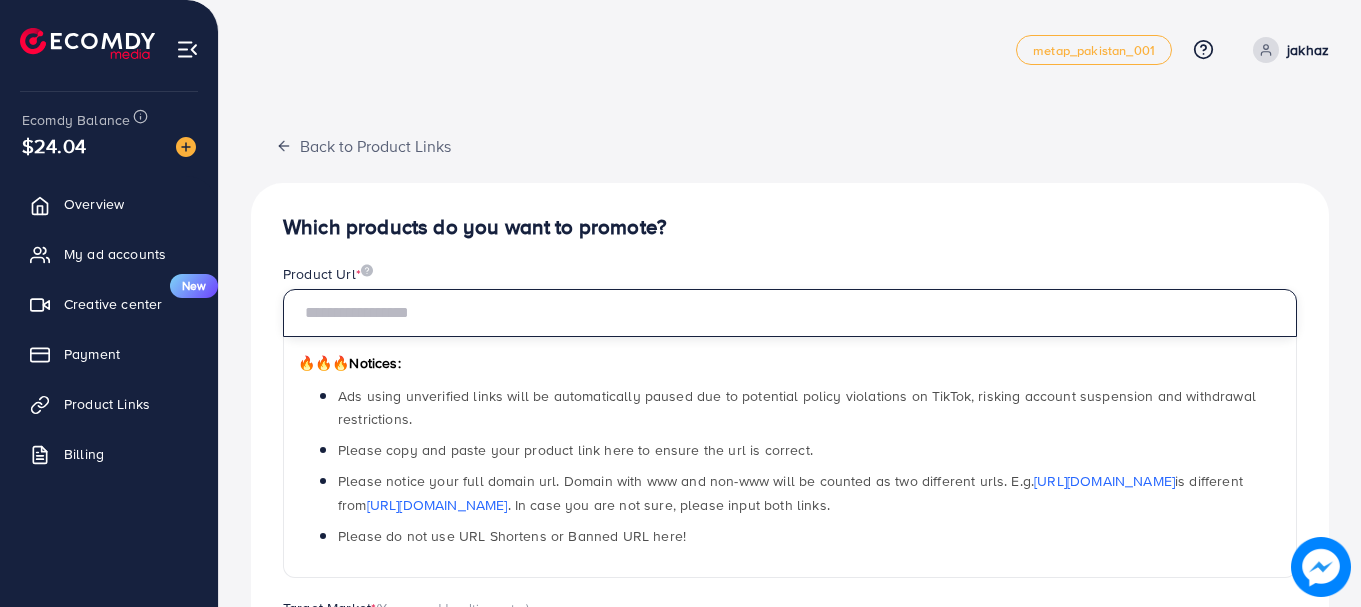 click at bounding box center (790, 313) 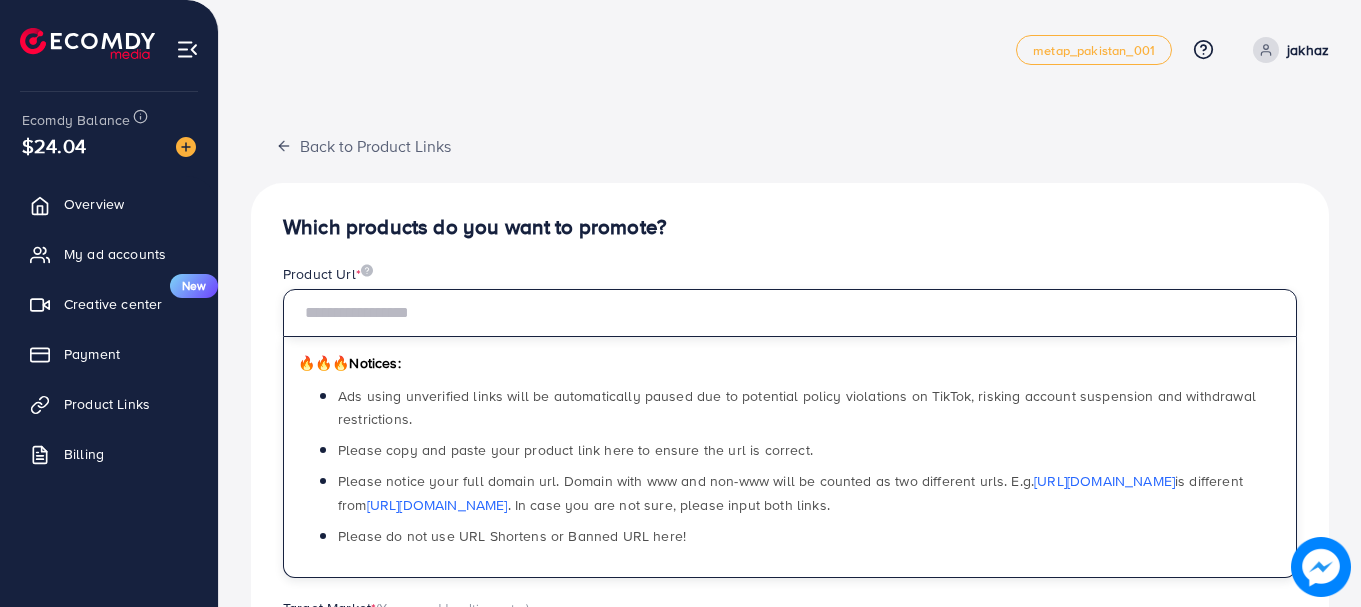 paste on "**********" 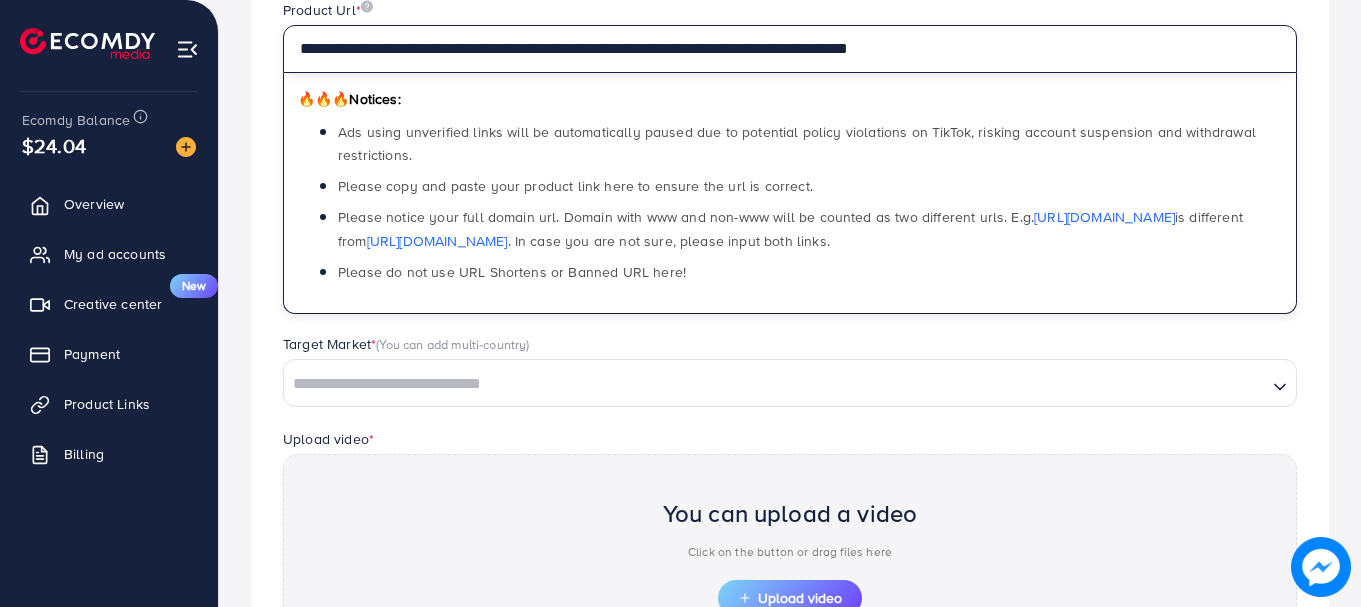 scroll, scrollTop: 300, scrollLeft: 0, axis: vertical 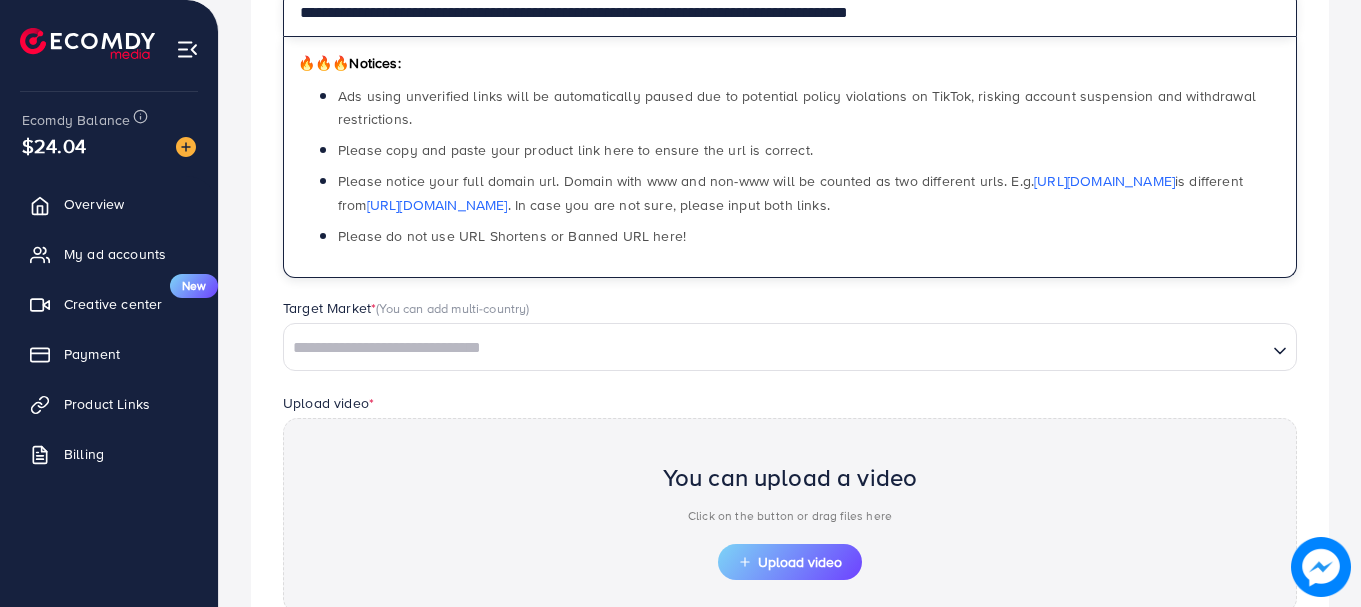 type on "**********" 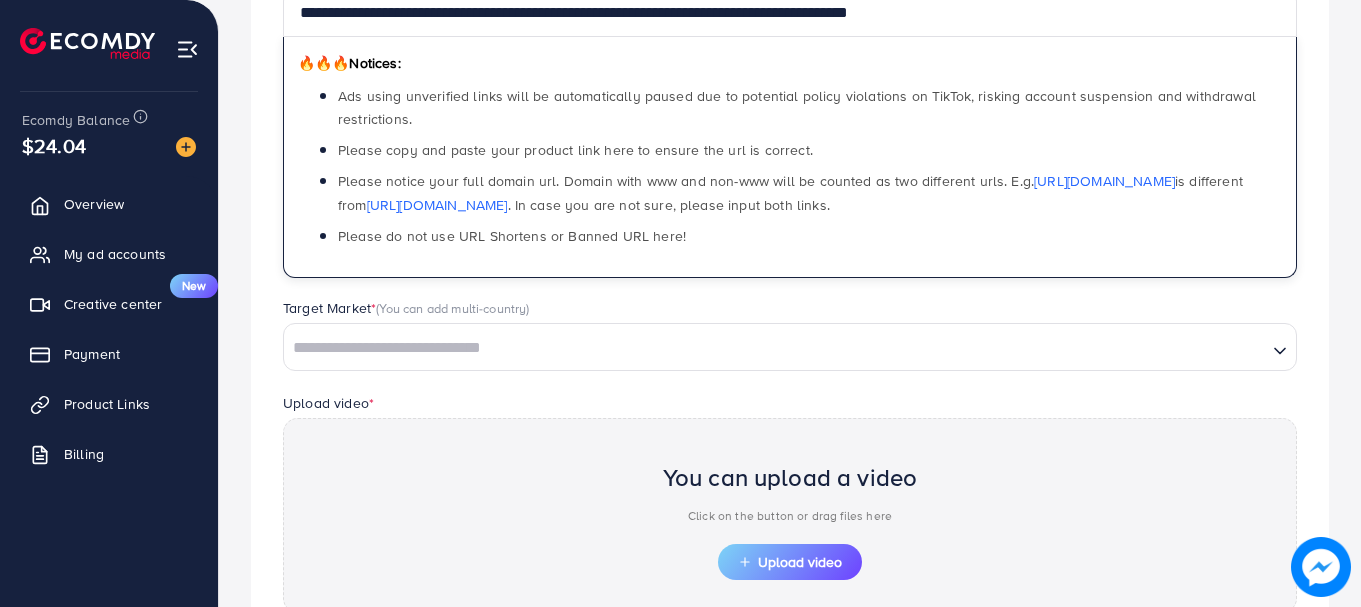 click at bounding box center [775, 348] 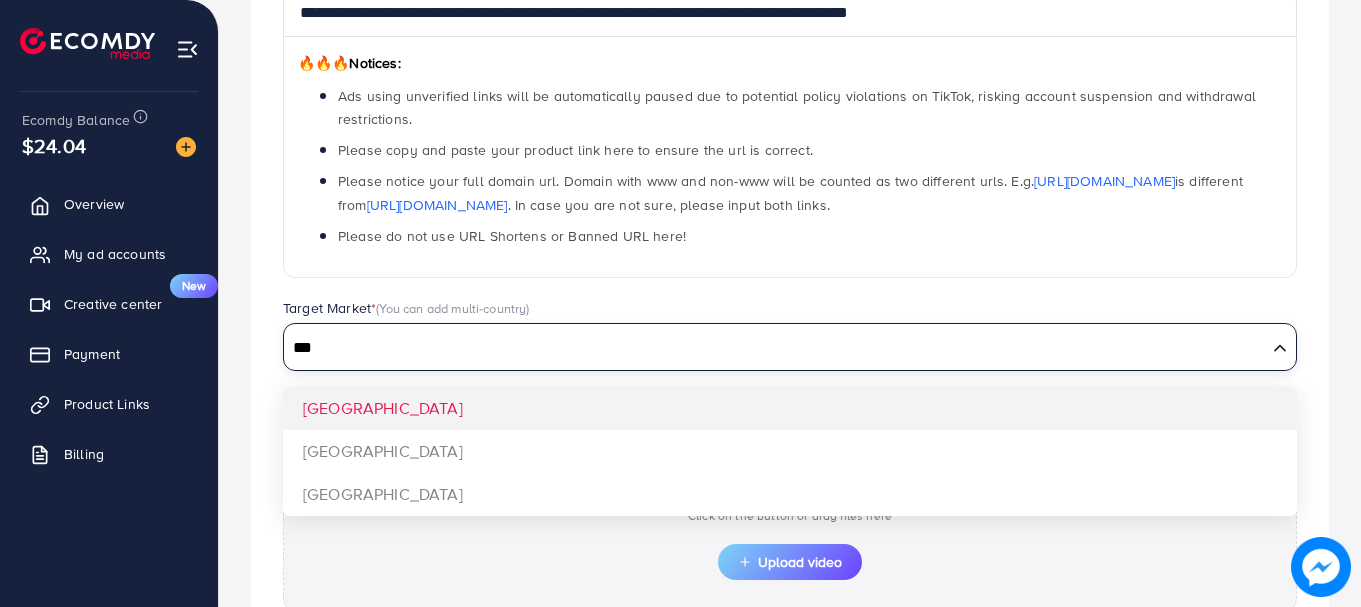type on "***" 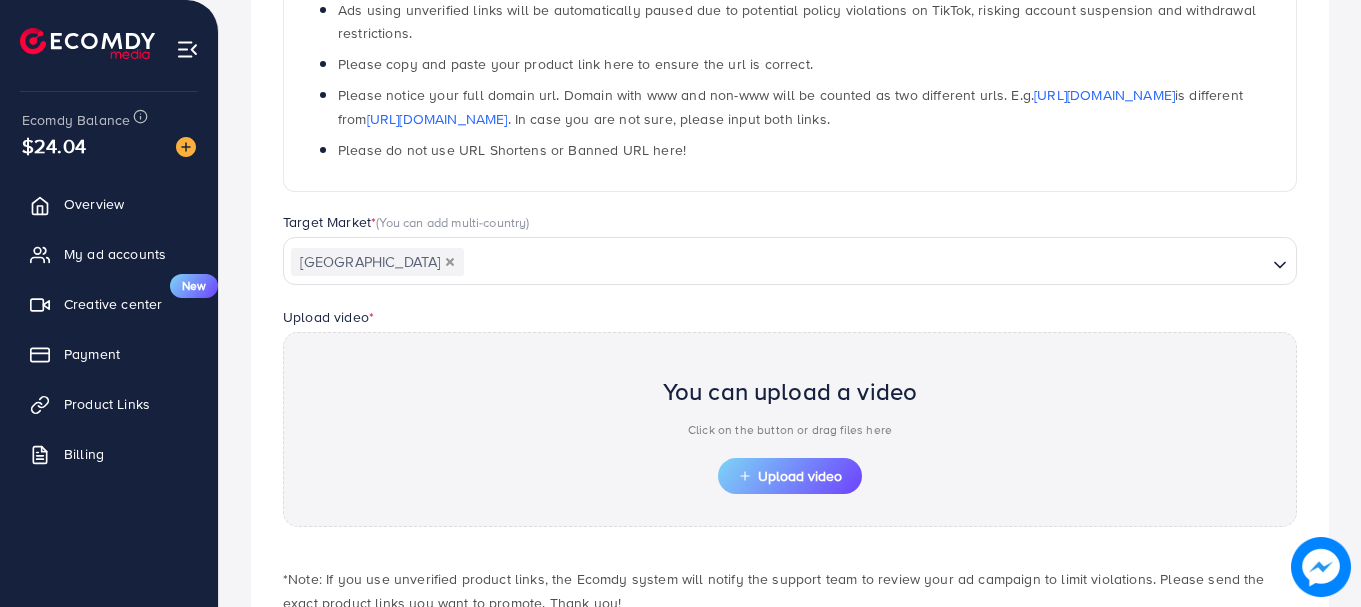 scroll, scrollTop: 500, scrollLeft: 0, axis: vertical 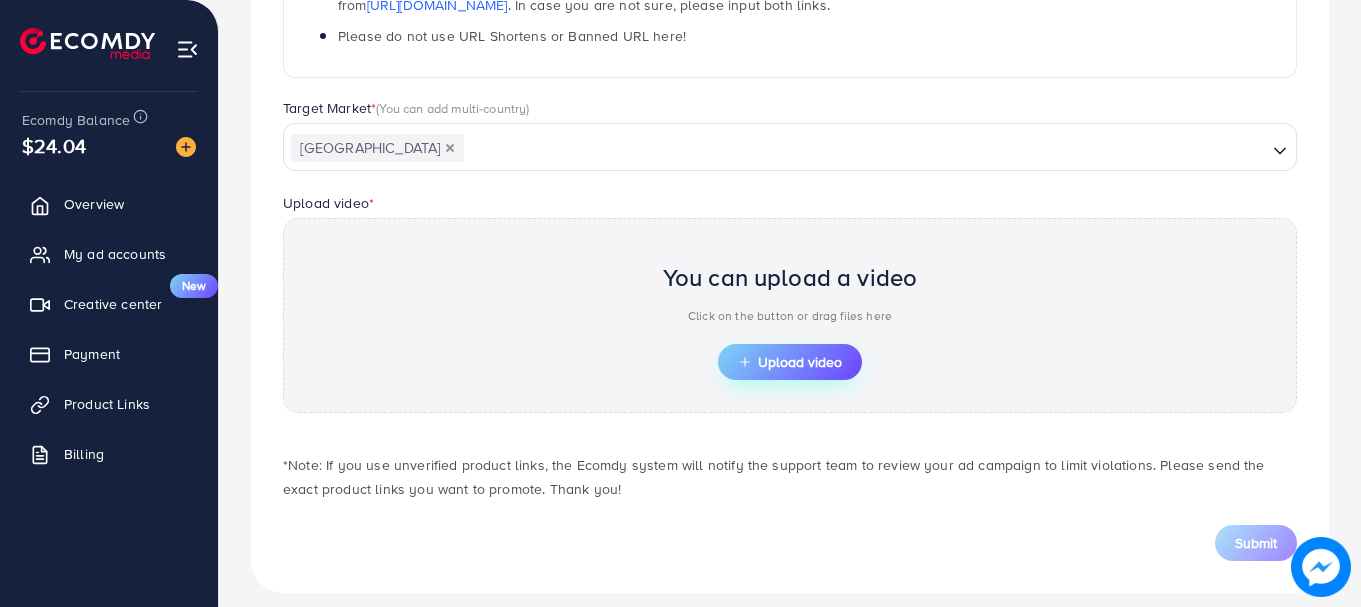 click on "Upload video" at bounding box center (790, 362) 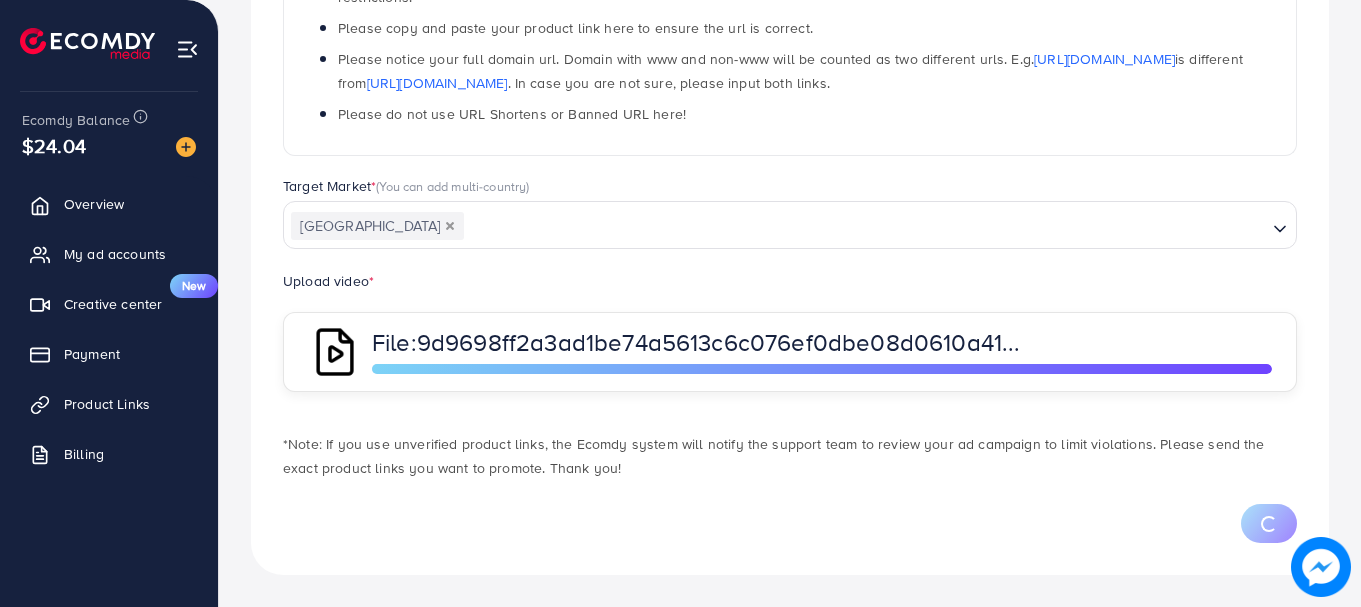 scroll, scrollTop: 500, scrollLeft: 0, axis: vertical 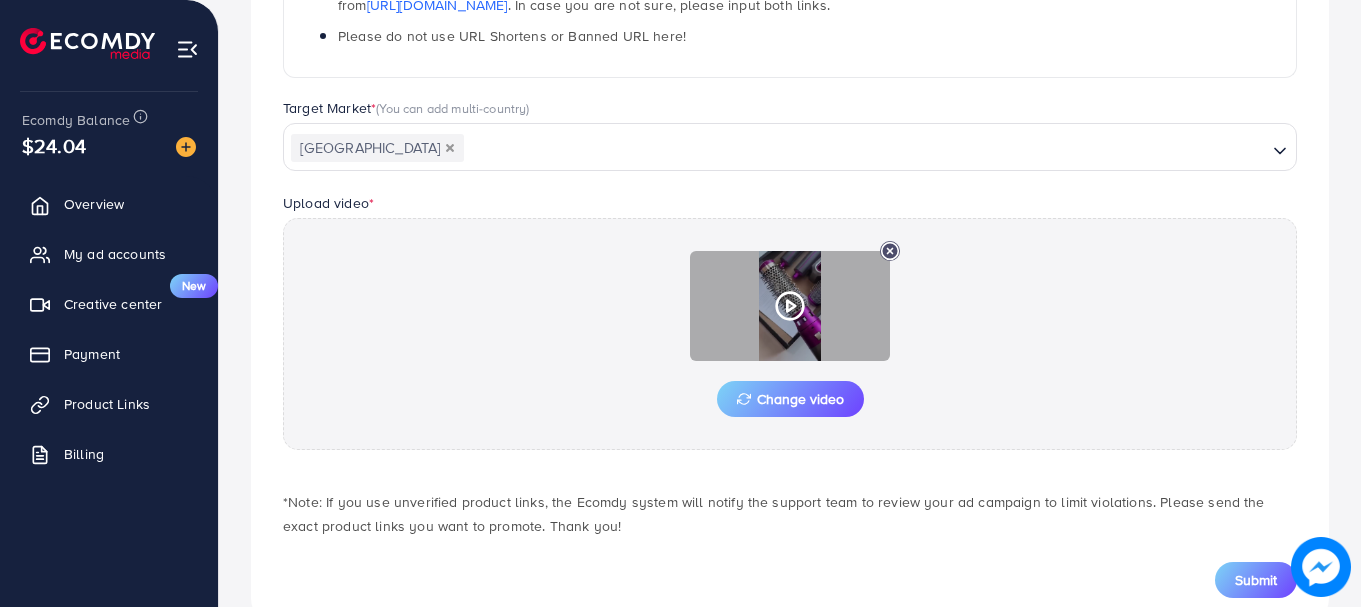 click 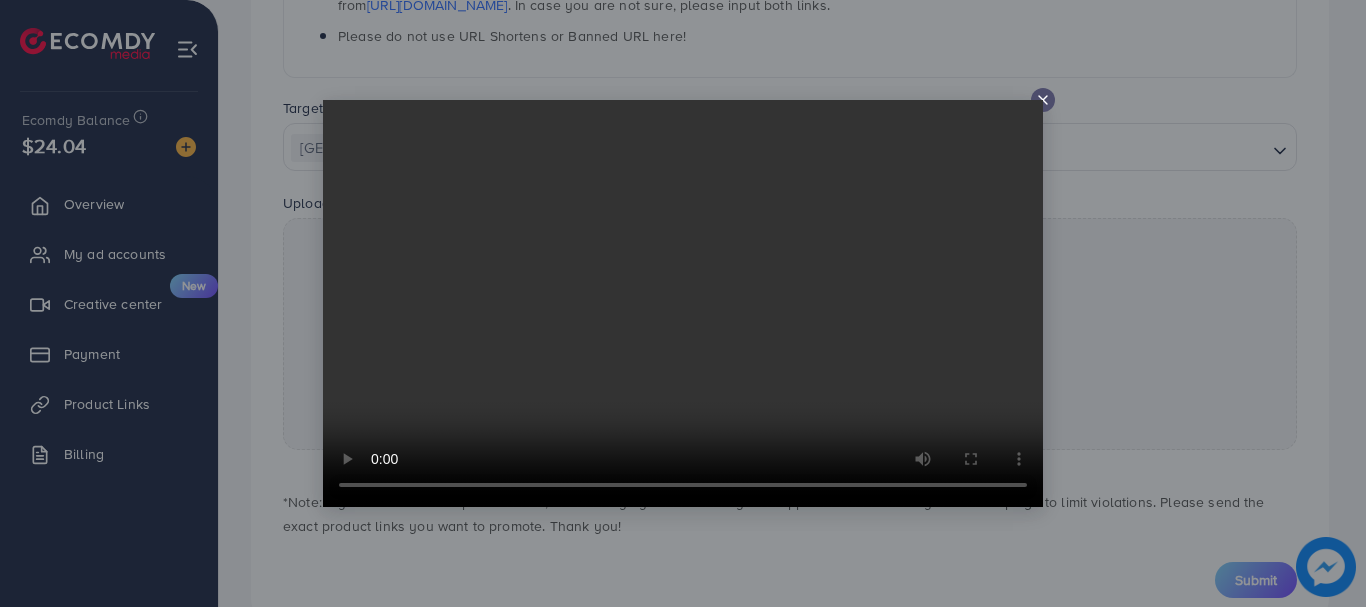 click 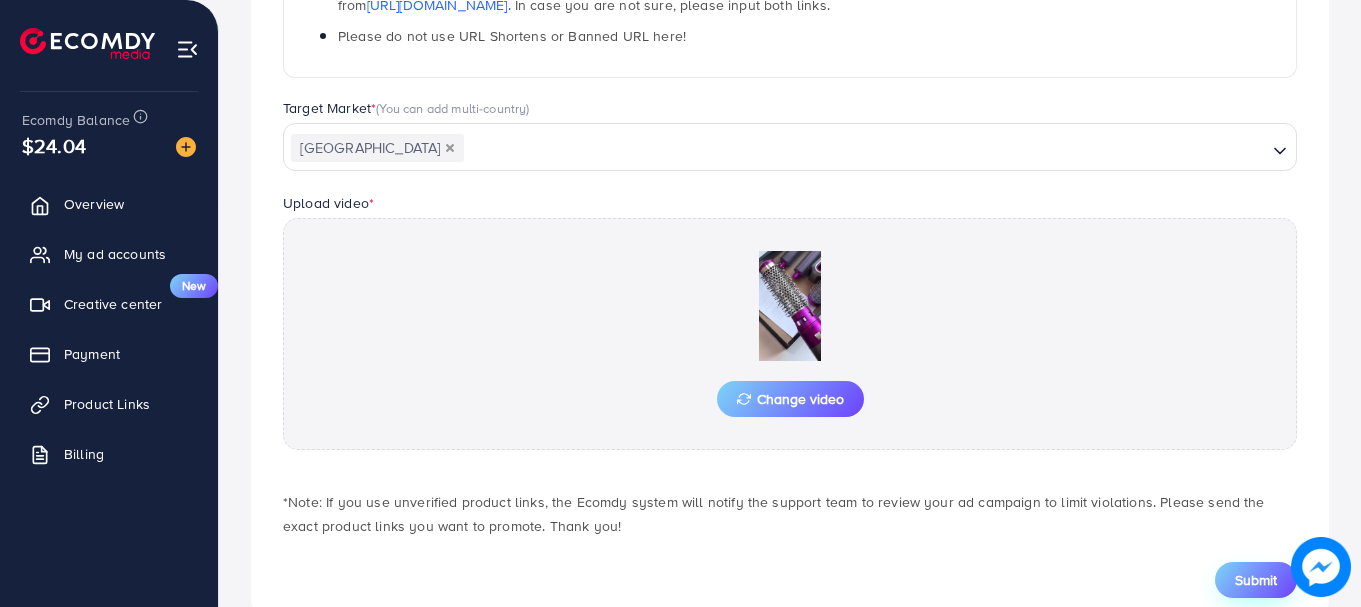 click on "Submit" at bounding box center [1256, 580] 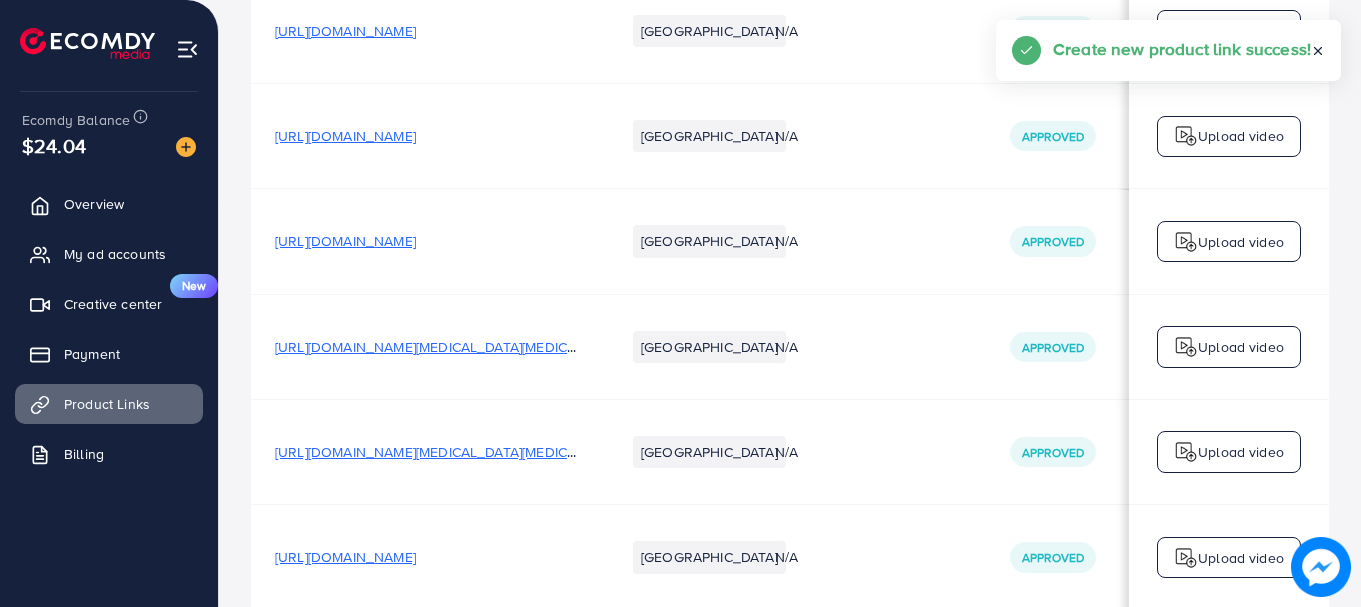 scroll, scrollTop: 0, scrollLeft: 0, axis: both 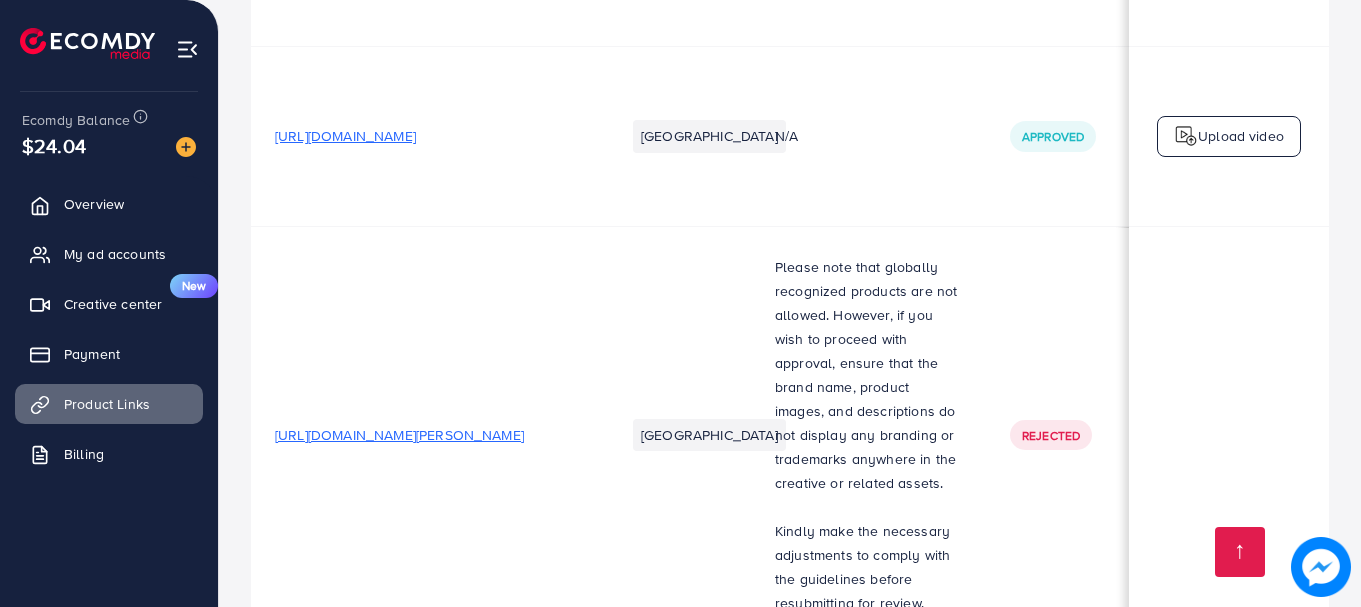 click on "Upload video" at bounding box center [1241, 922] 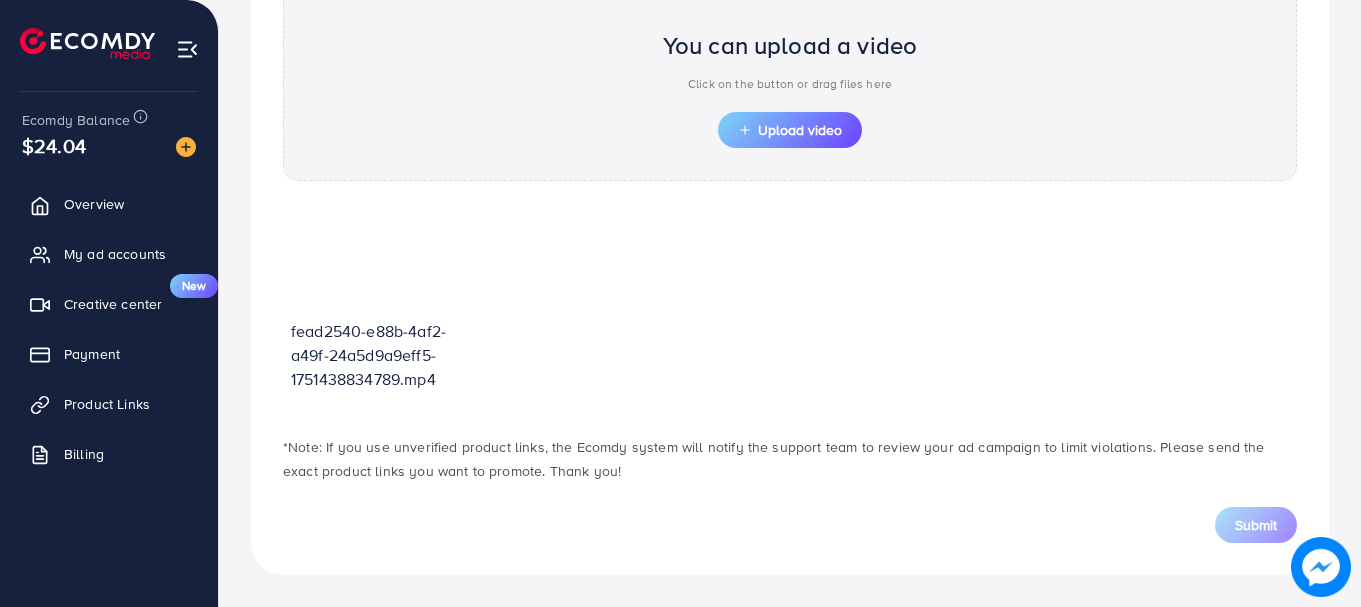 scroll, scrollTop: 718, scrollLeft: 0, axis: vertical 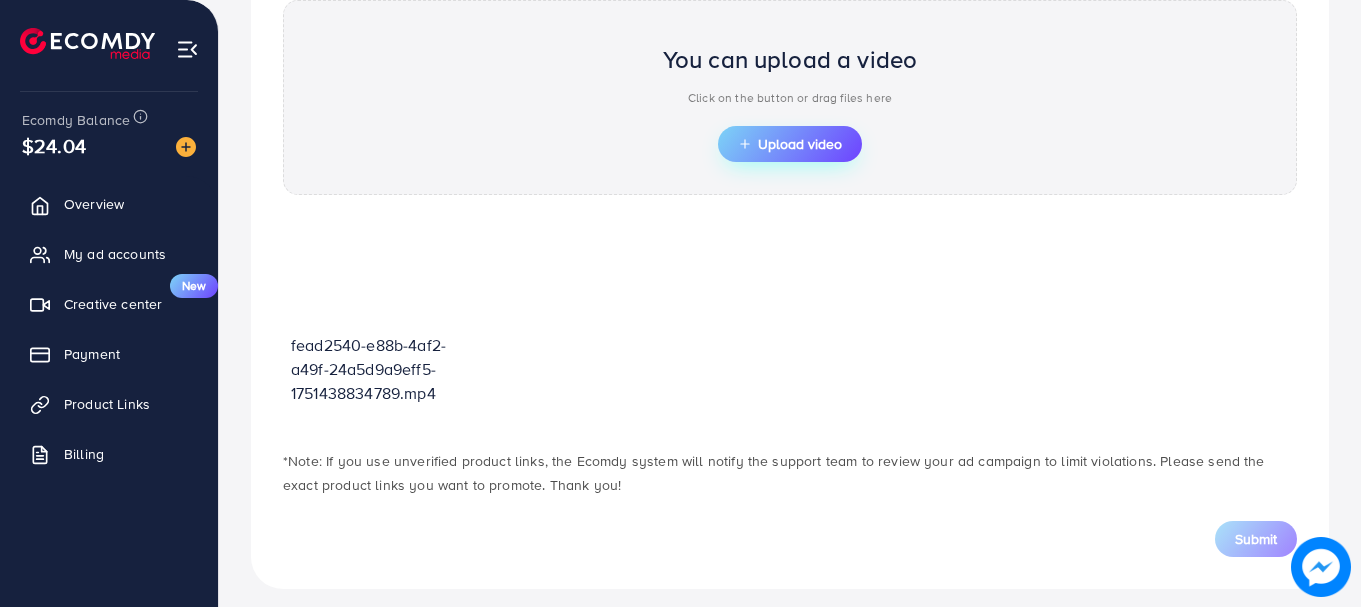 click on "Upload video" at bounding box center (790, 144) 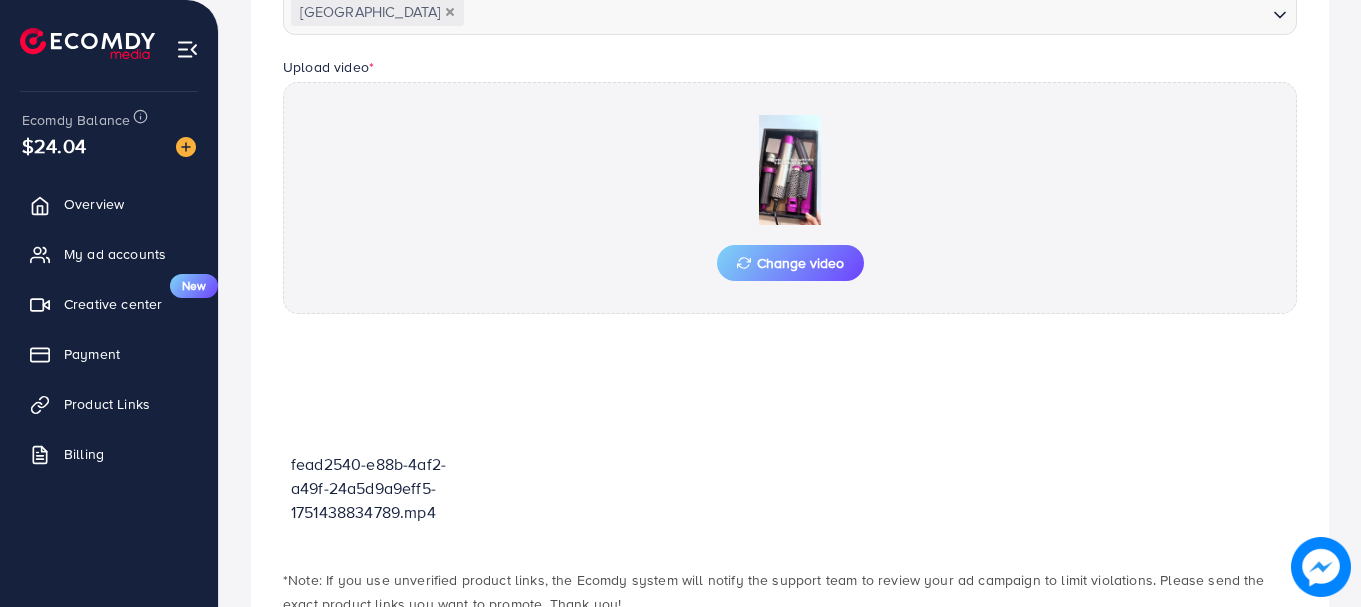 scroll, scrollTop: 718, scrollLeft: 0, axis: vertical 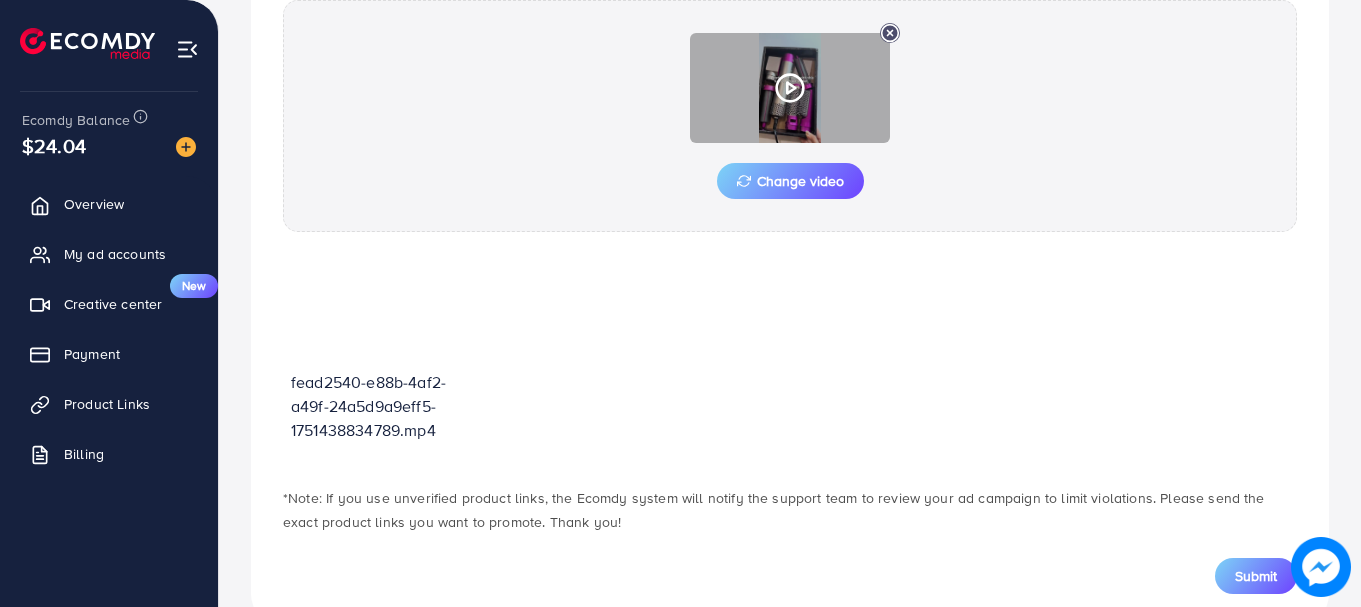 click 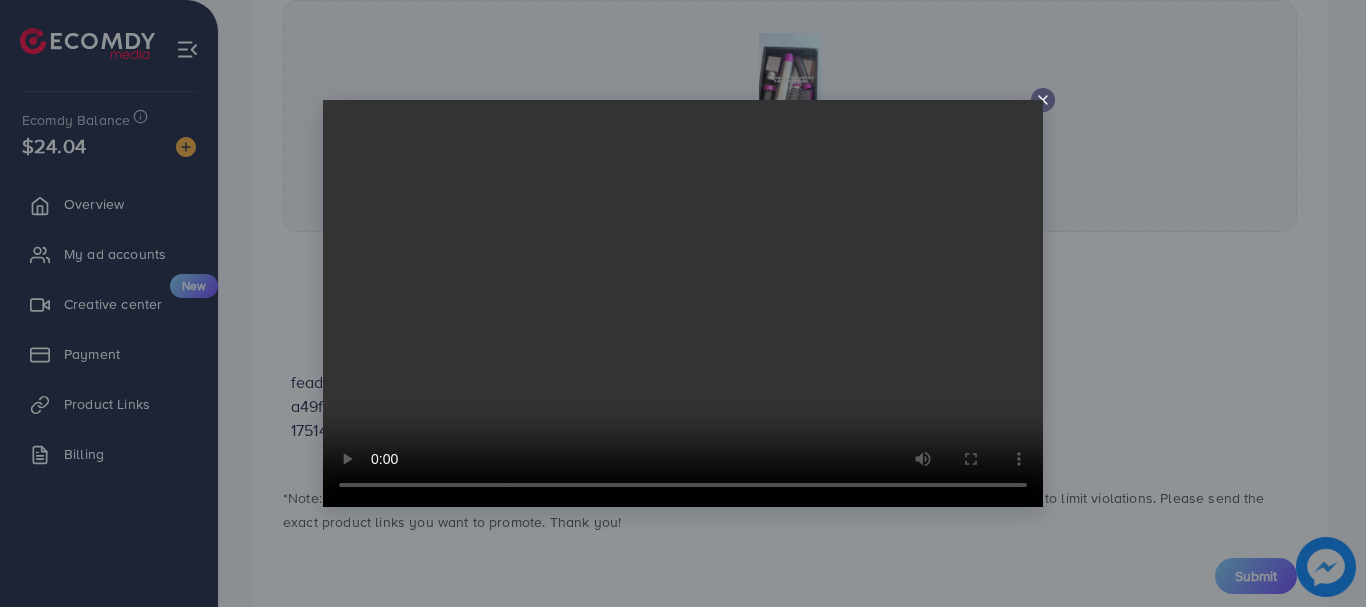 click 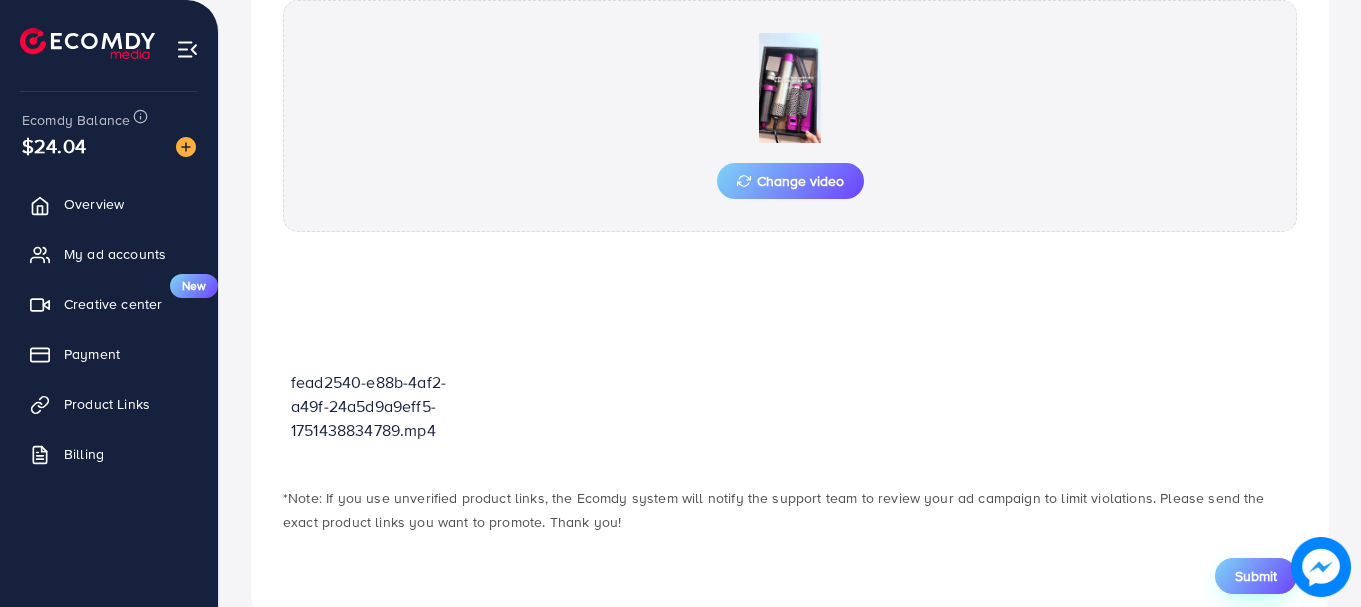 click on "Submit" at bounding box center (1256, 576) 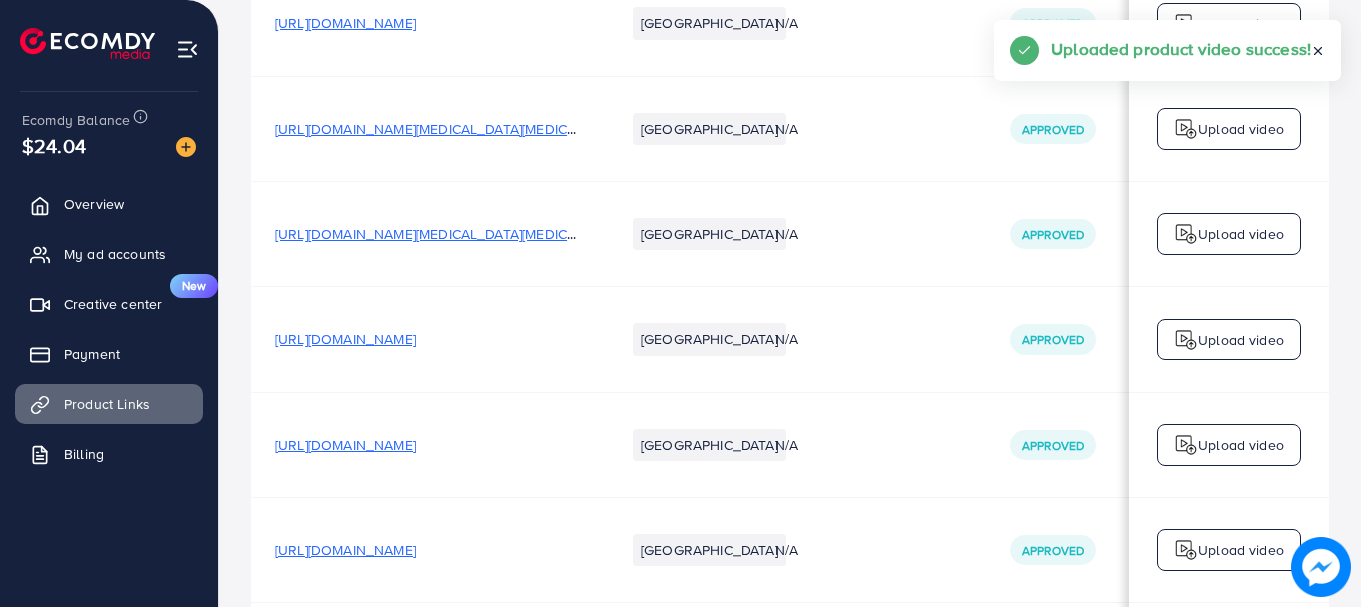 scroll, scrollTop: 0, scrollLeft: 0, axis: both 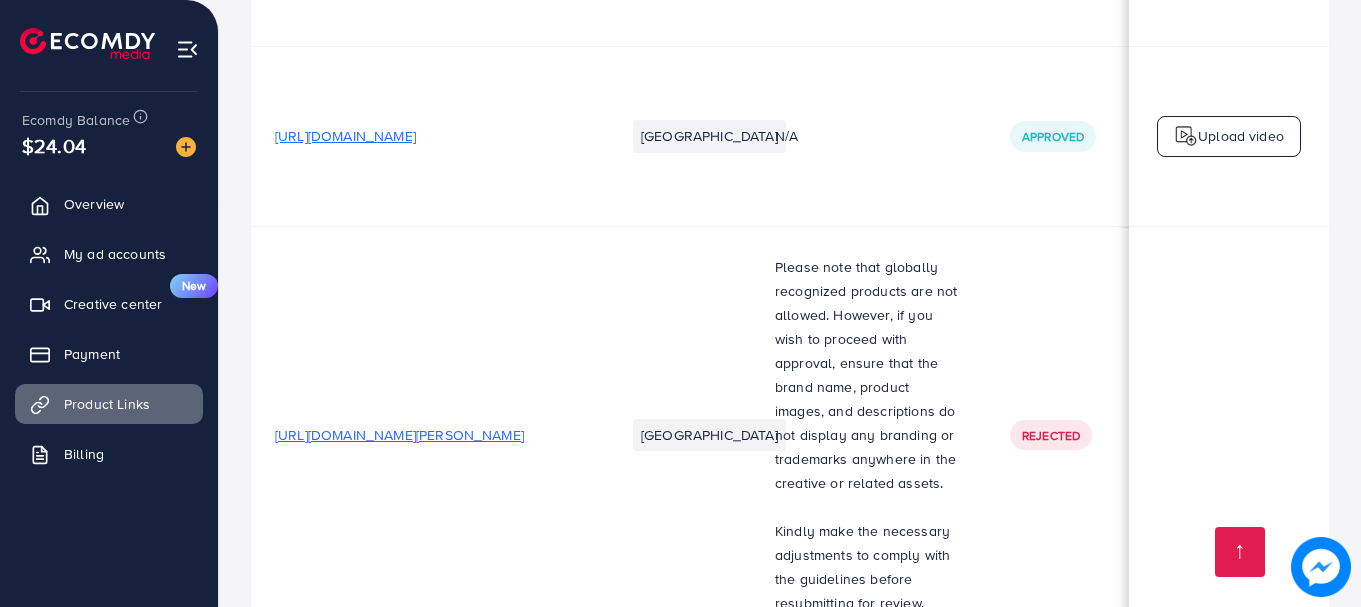 click on "Upload video" at bounding box center [1241, 936] 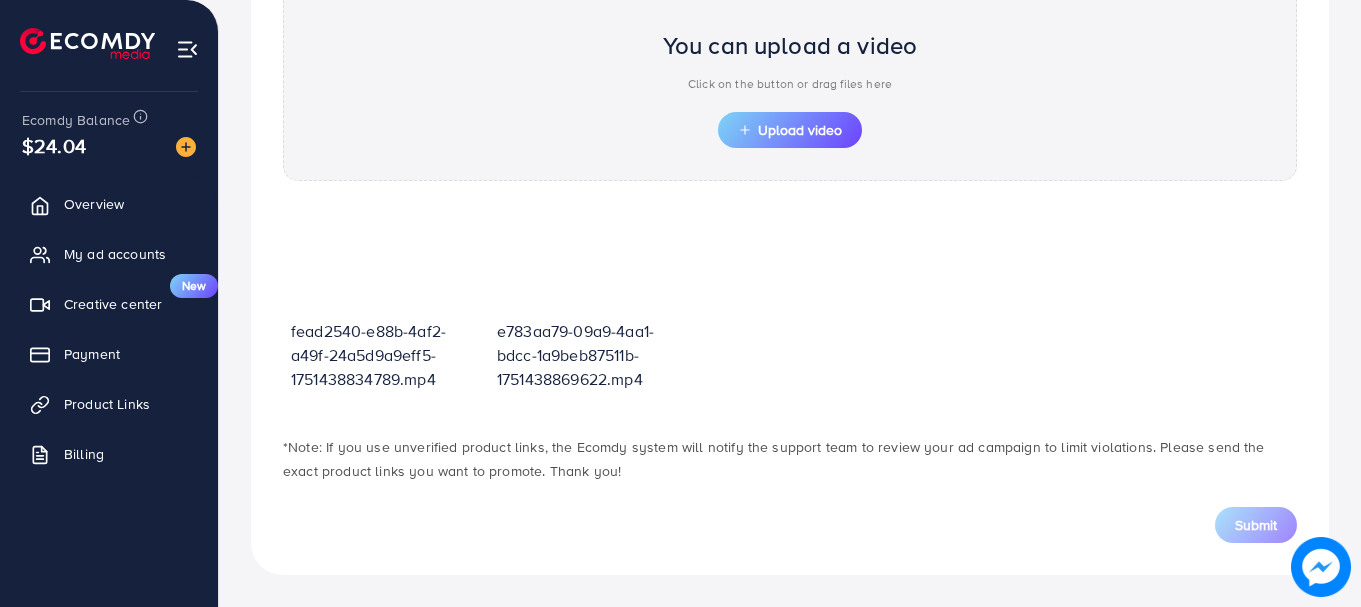 scroll, scrollTop: 718, scrollLeft: 0, axis: vertical 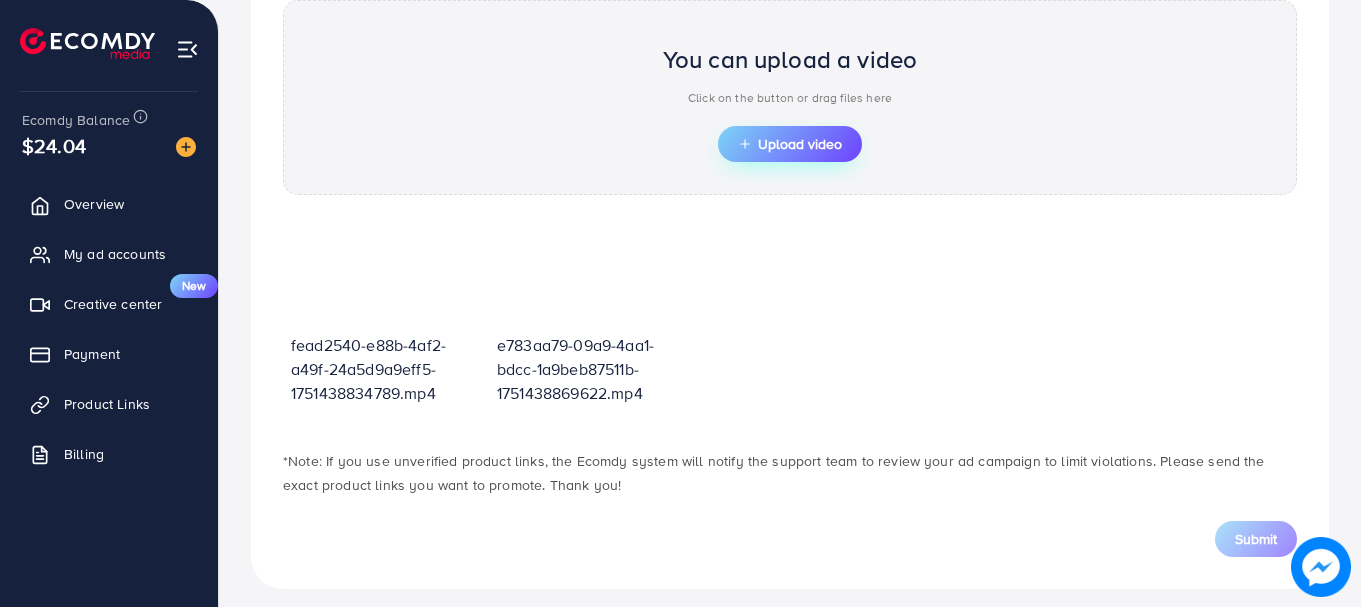 click on "Upload video" at bounding box center [790, 144] 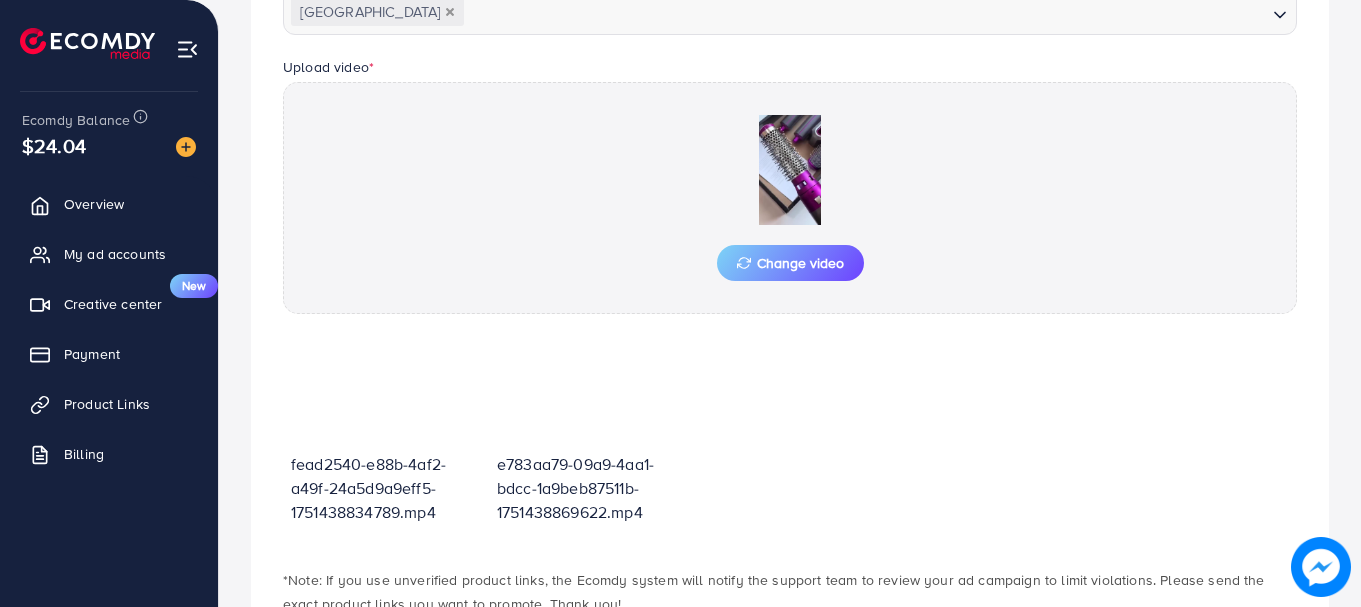 scroll, scrollTop: 718, scrollLeft: 0, axis: vertical 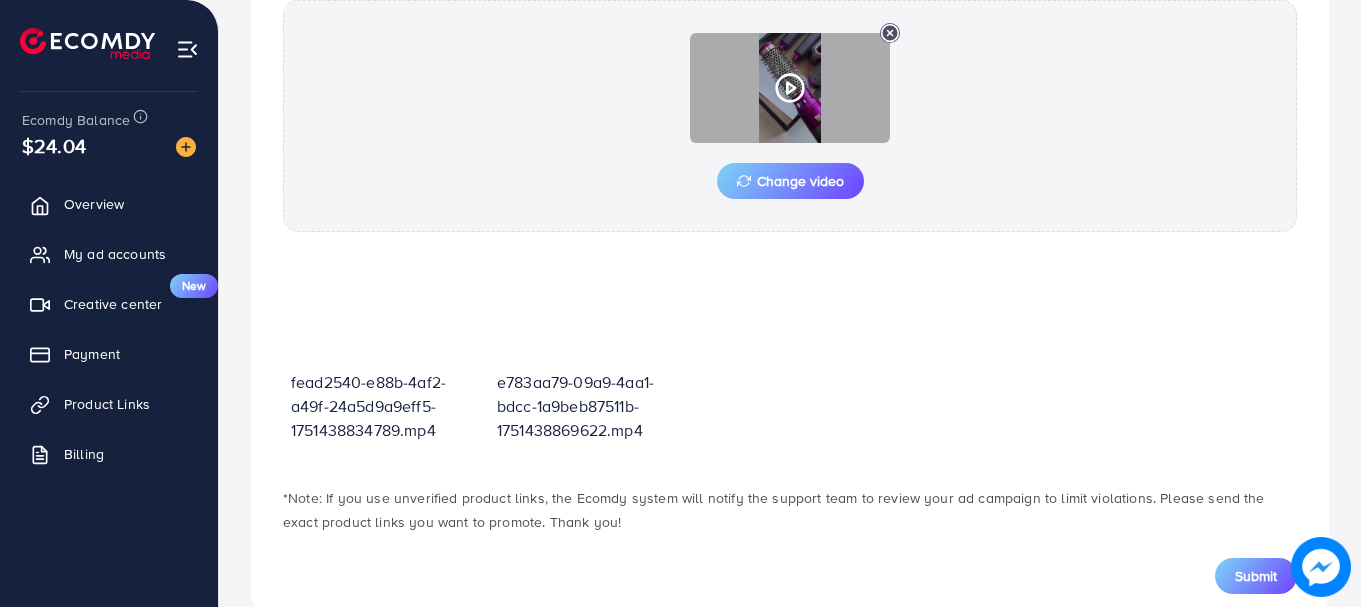 click 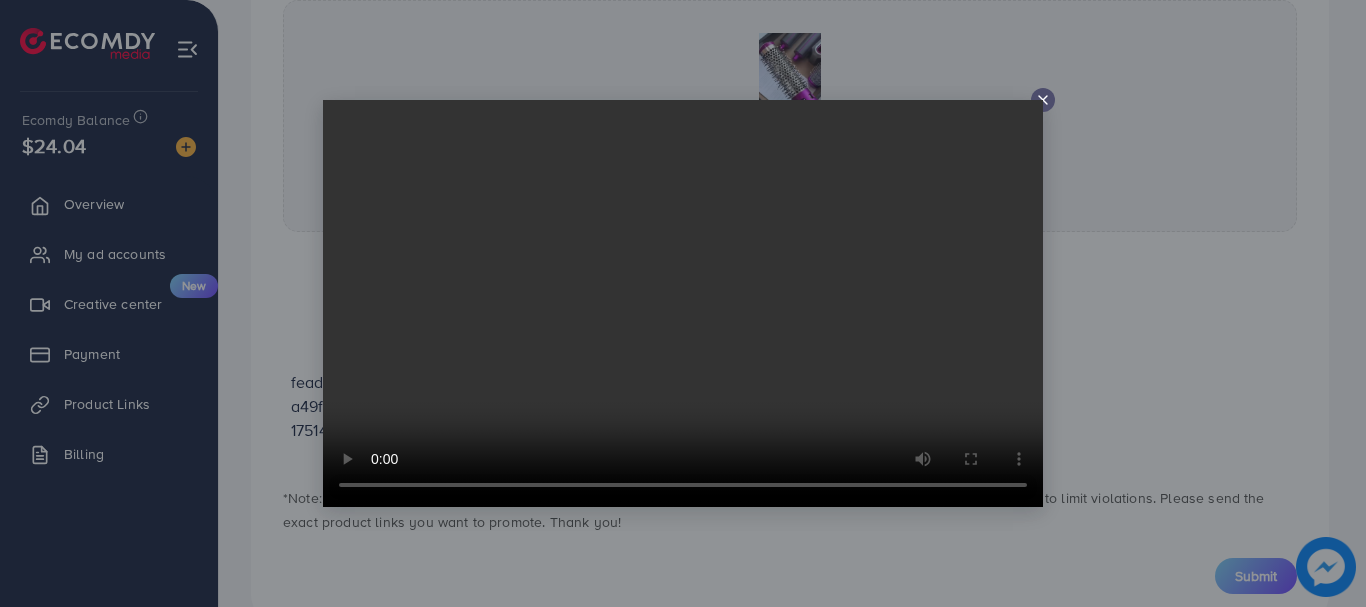 drag, startPoint x: 1046, startPoint y: 103, endPoint x: 1113, endPoint y: 196, distance: 114.62112 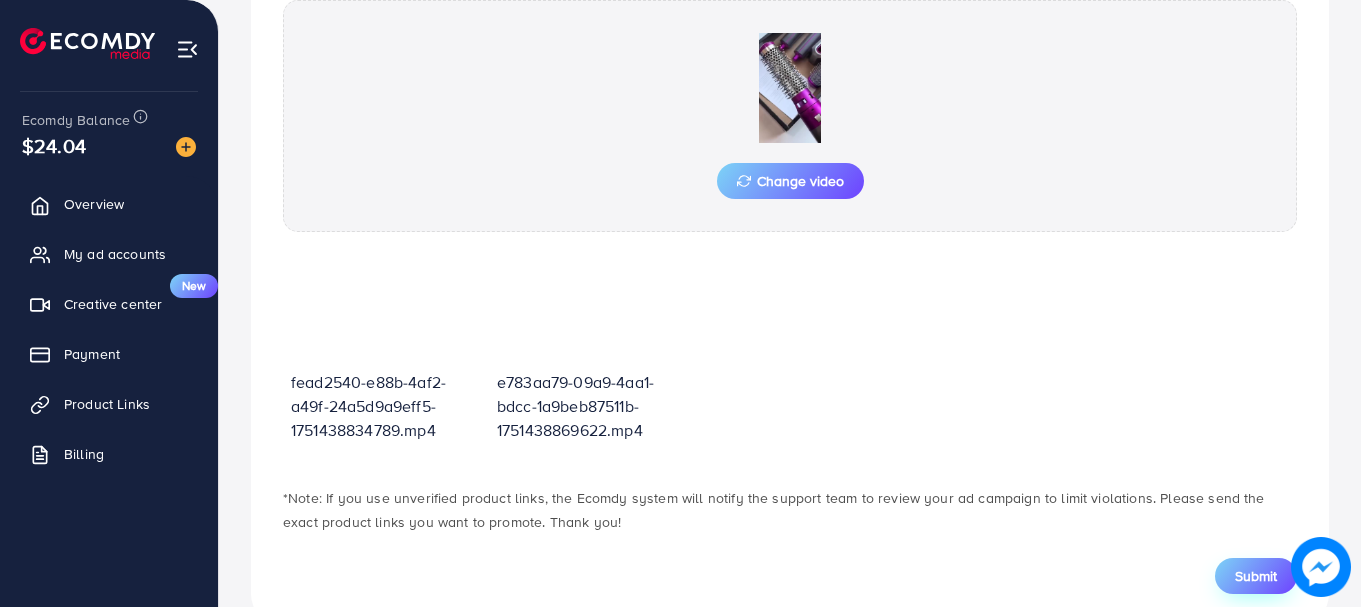 click on "Submit" at bounding box center [1256, 576] 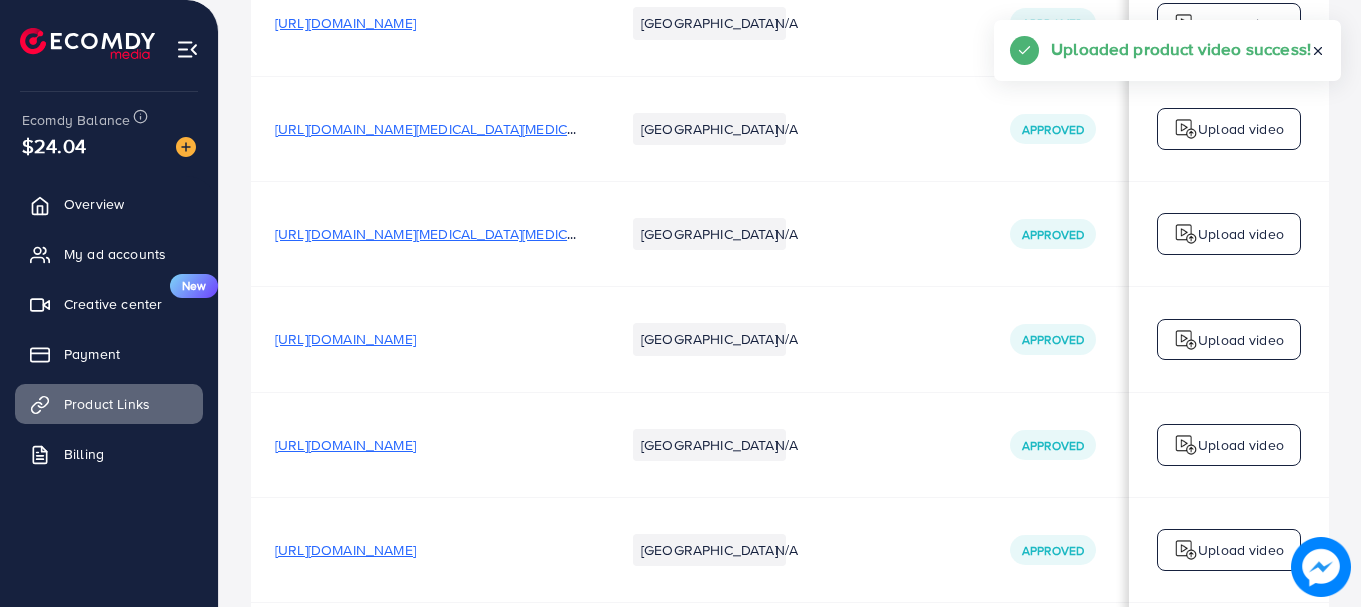 scroll, scrollTop: 0, scrollLeft: 0, axis: both 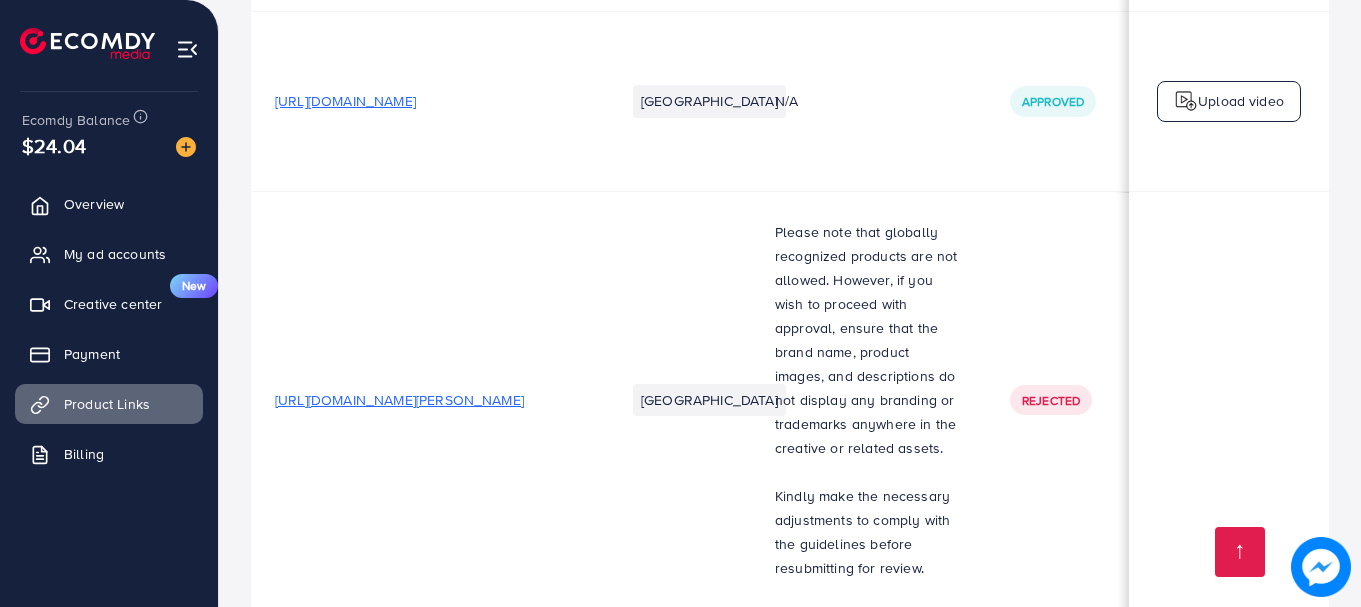 click on "Upload video" at bounding box center [1241, 925] 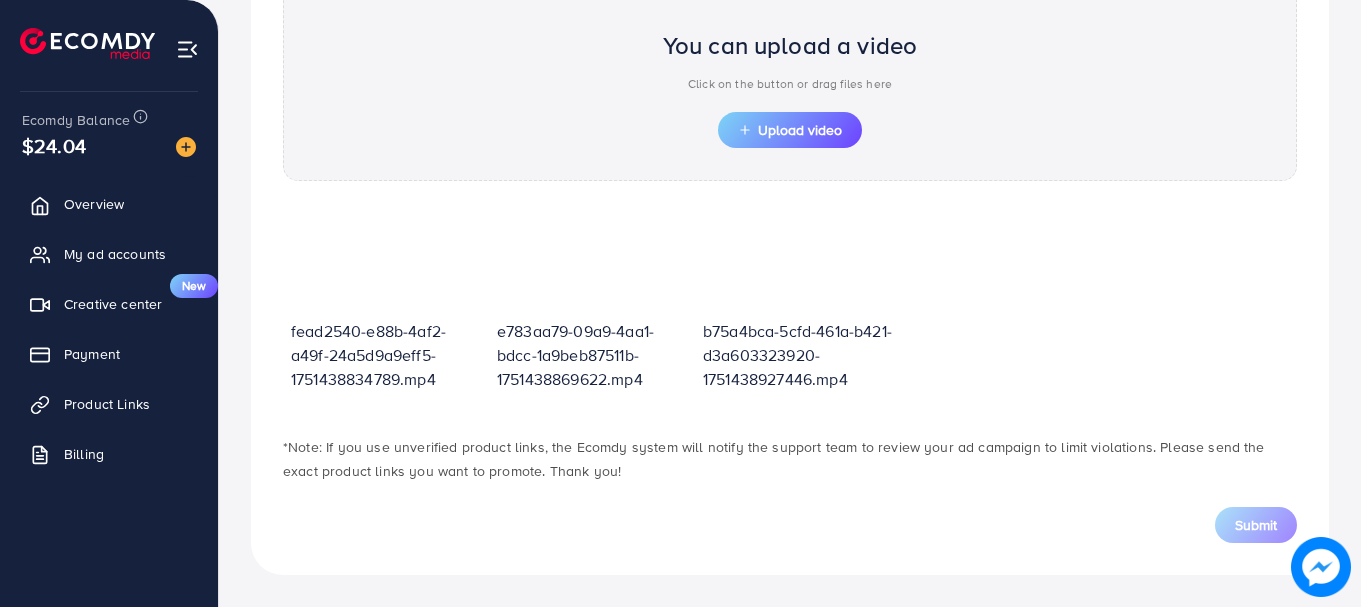 scroll, scrollTop: 718, scrollLeft: 0, axis: vertical 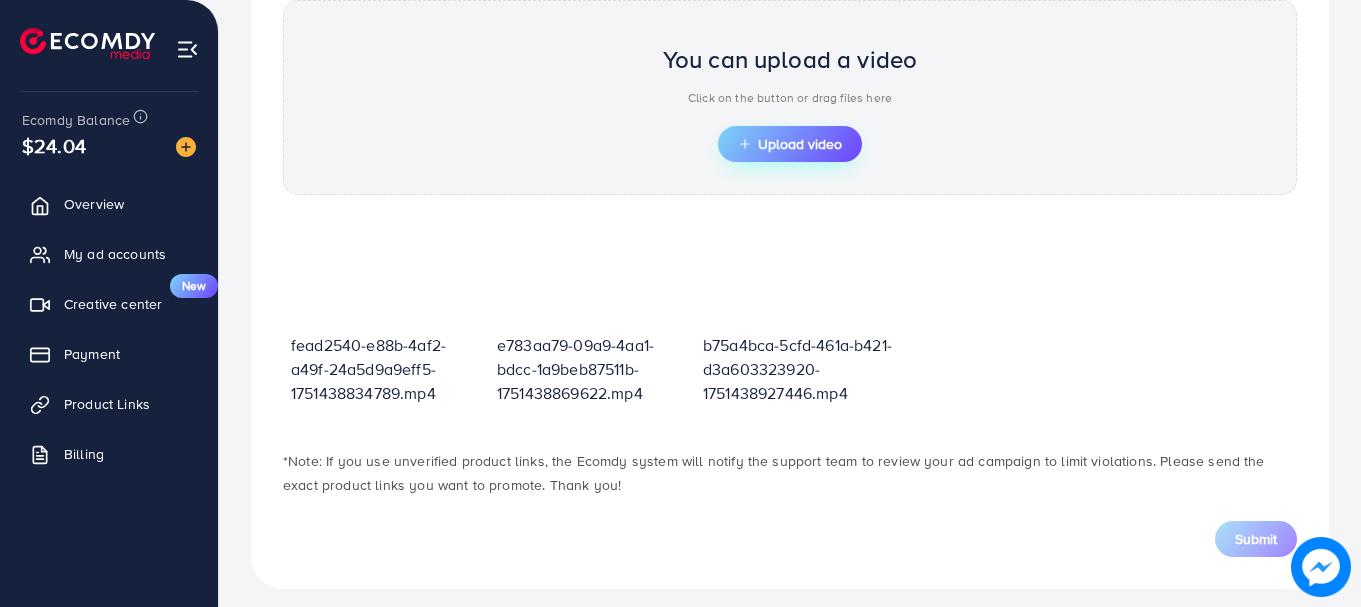 click on "Upload video" at bounding box center (790, 144) 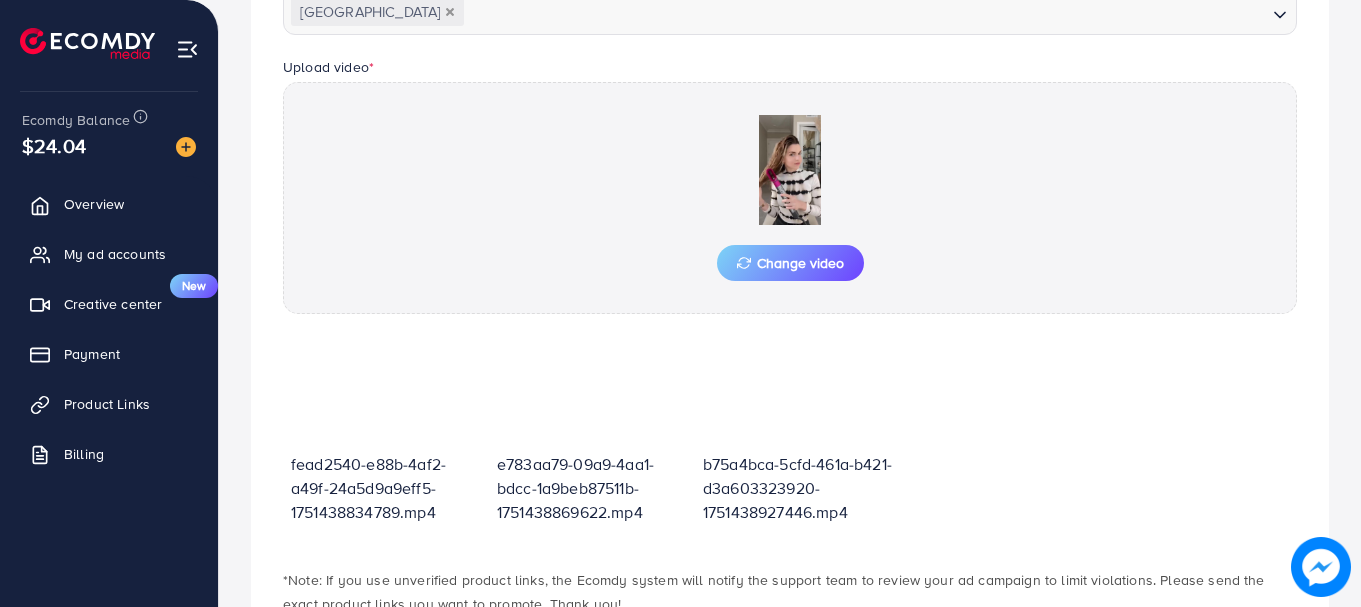 scroll, scrollTop: 718, scrollLeft: 0, axis: vertical 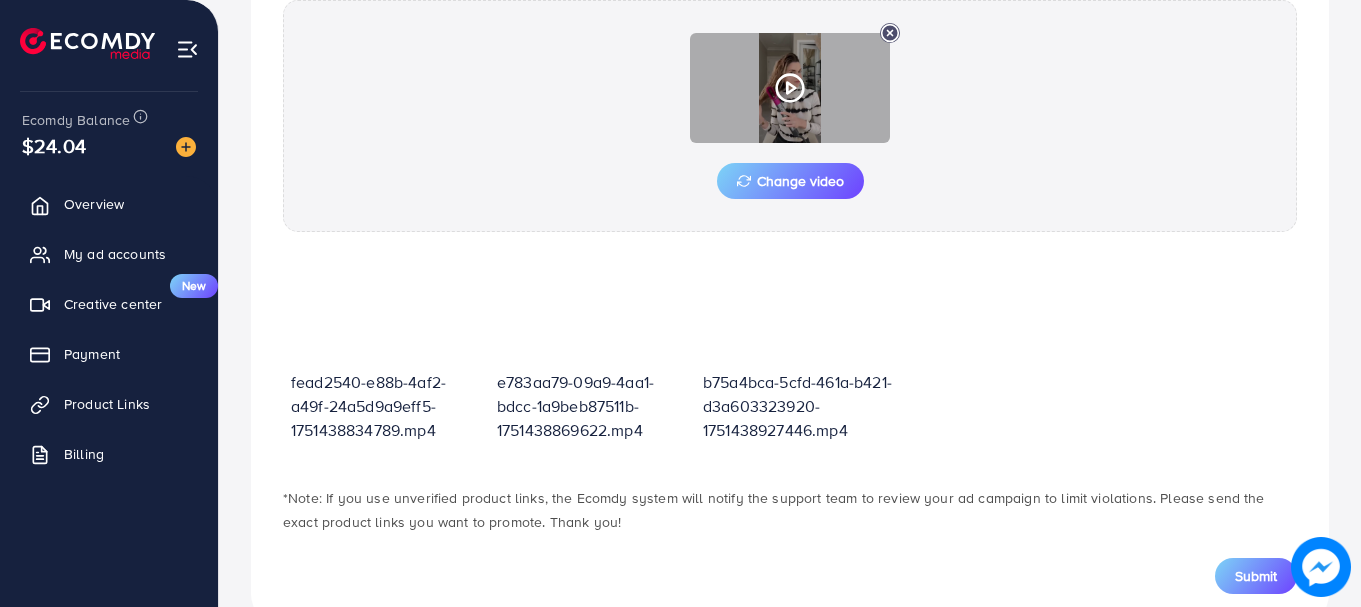click 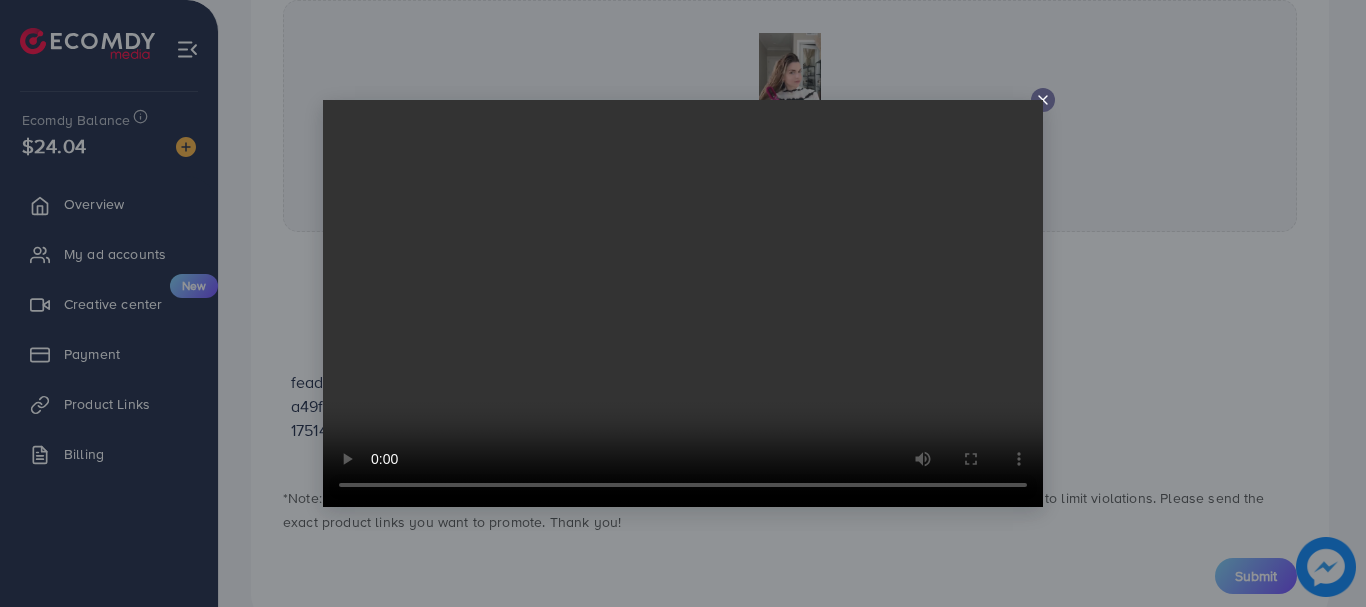 click at bounding box center [683, 303] 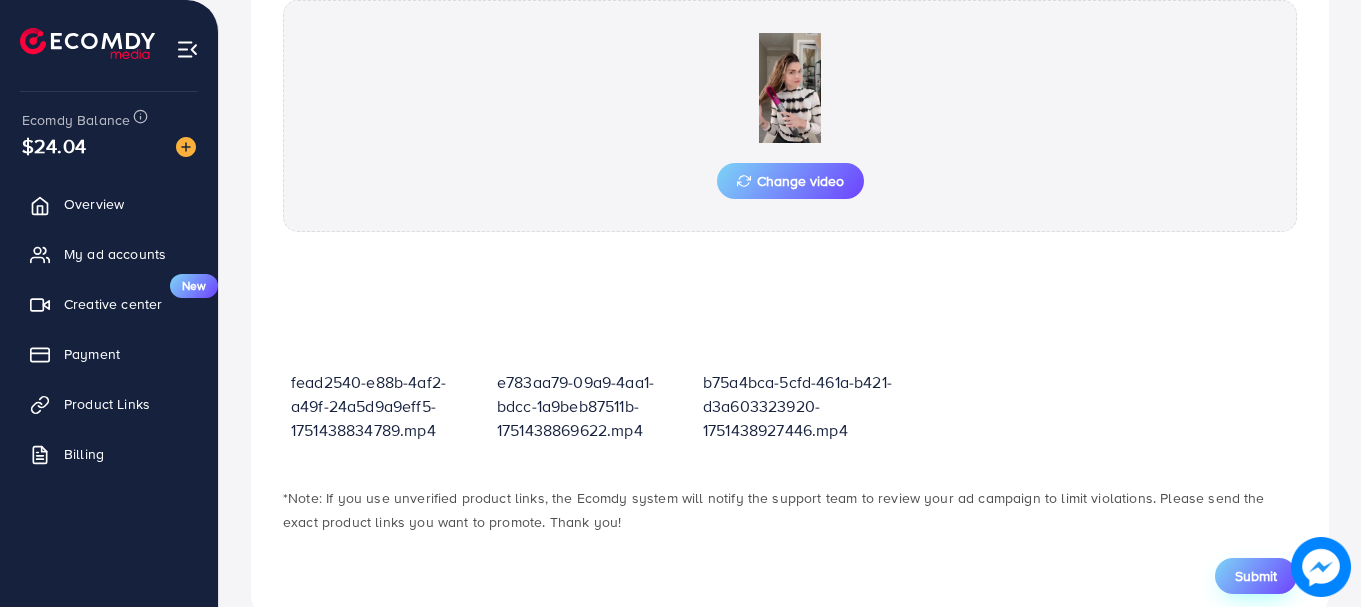 click on "Submit" at bounding box center [1256, 576] 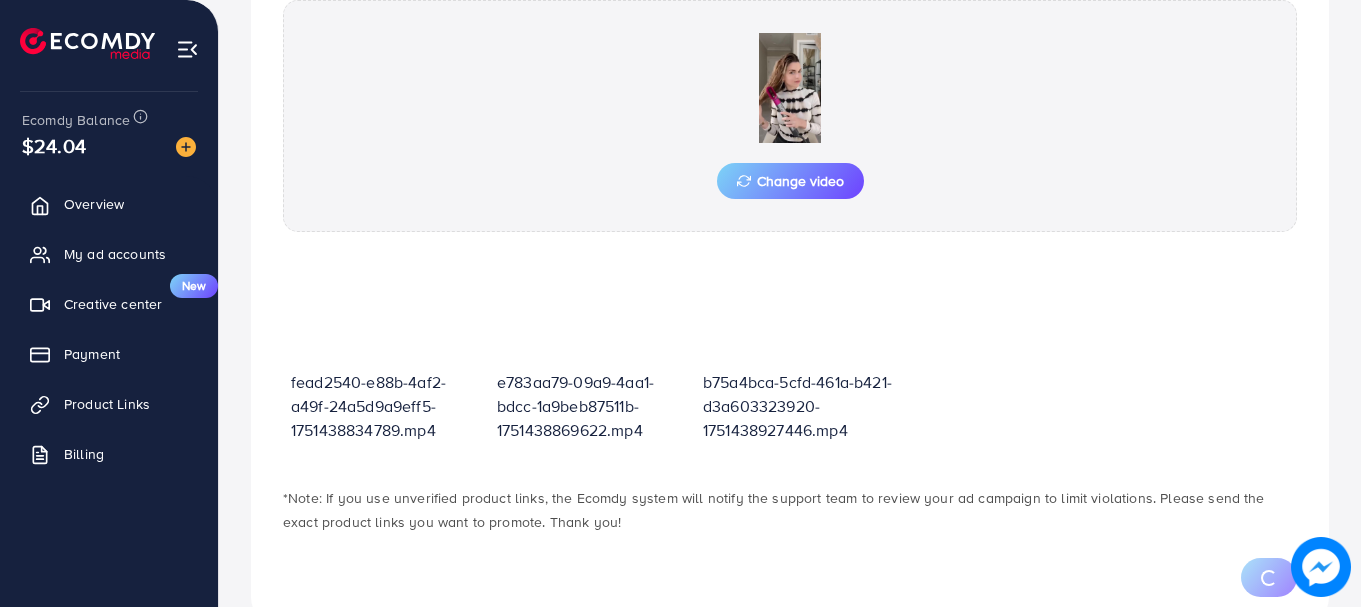 scroll, scrollTop: 755, scrollLeft: 0, axis: vertical 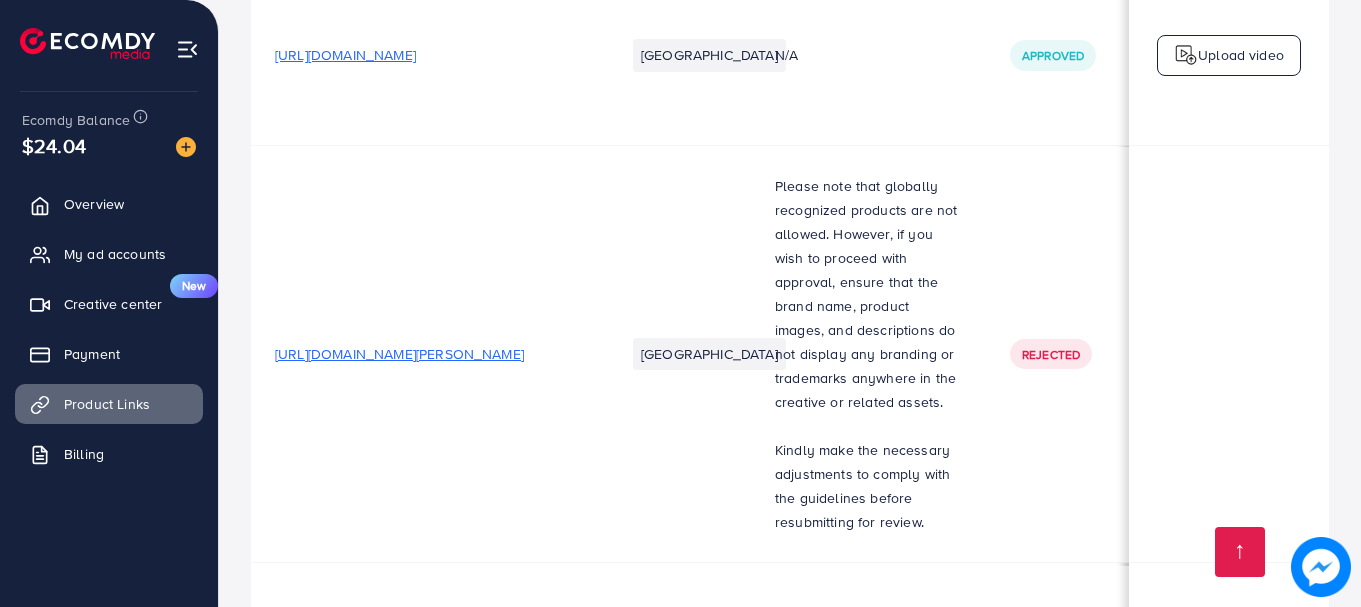 click on "Upload video" at bounding box center (1241, 902) 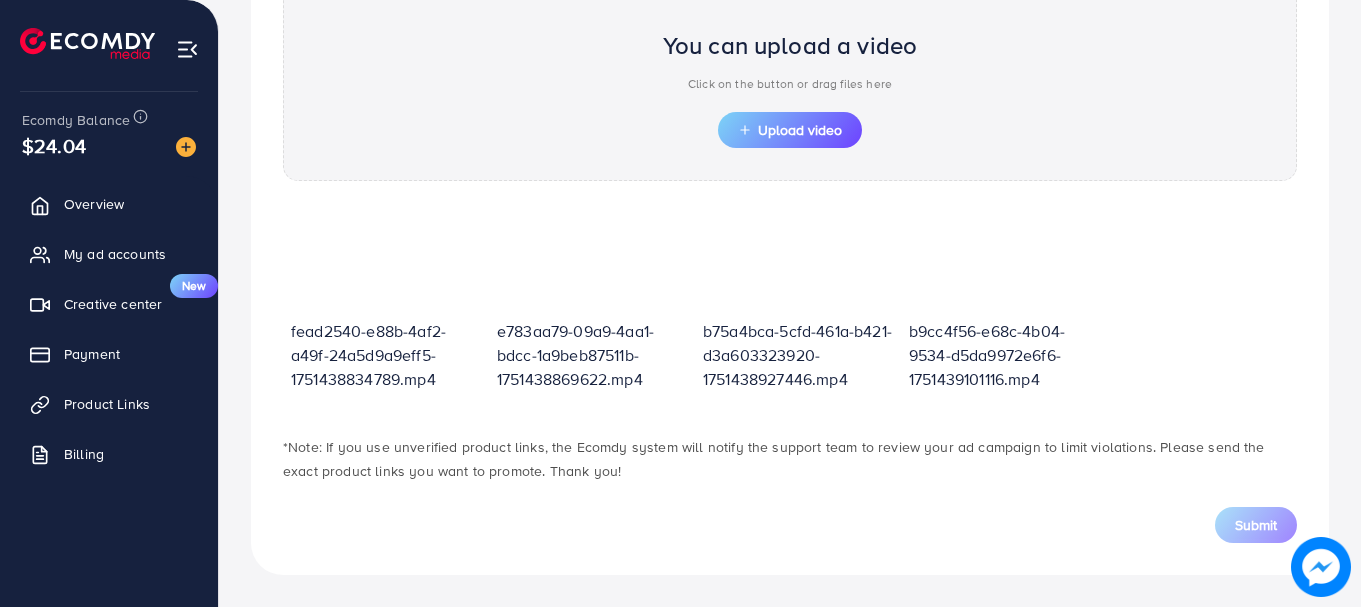 scroll, scrollTop: 718, scrollLeft: 0, axis: vertical 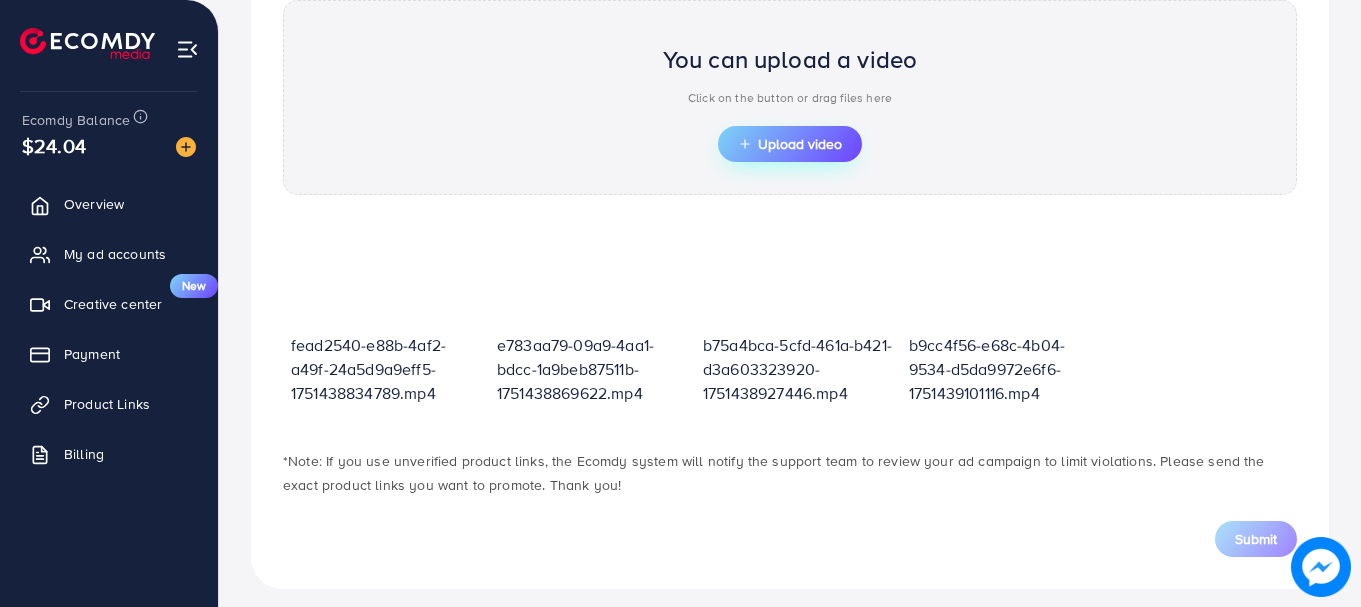 click on "Upload video" at bounding box center [790, 144] 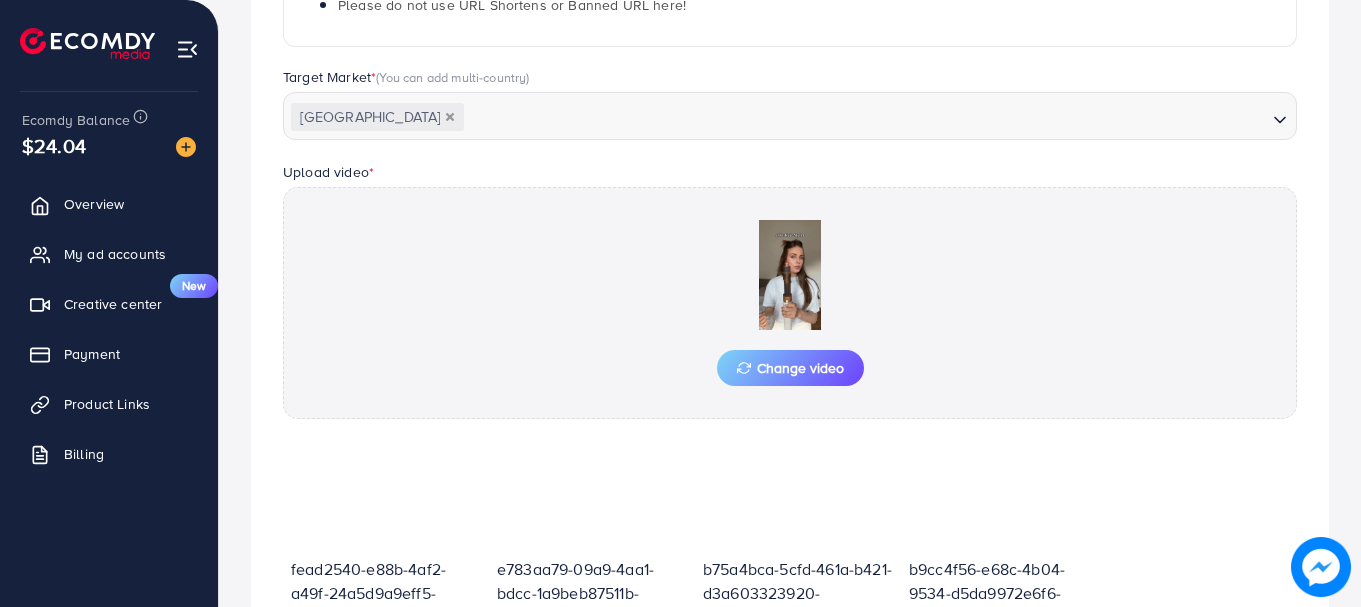 scroll, scrollTop: 536, scrollLeft: 0, axis: vertical 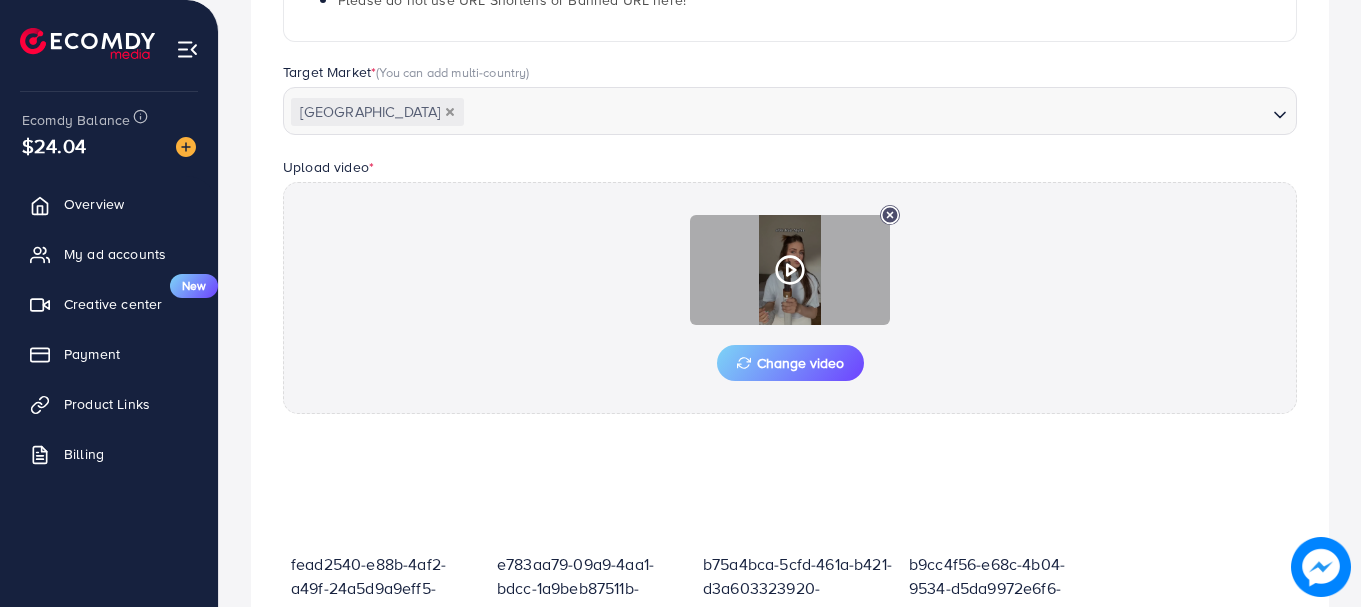 click 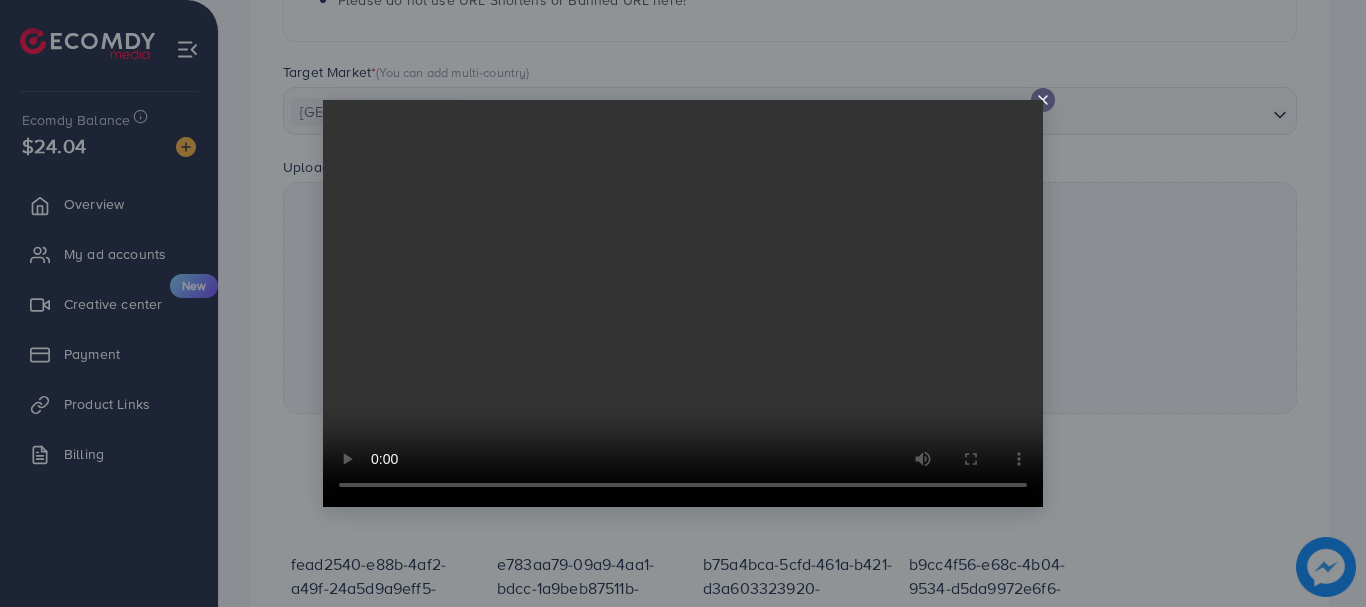 click 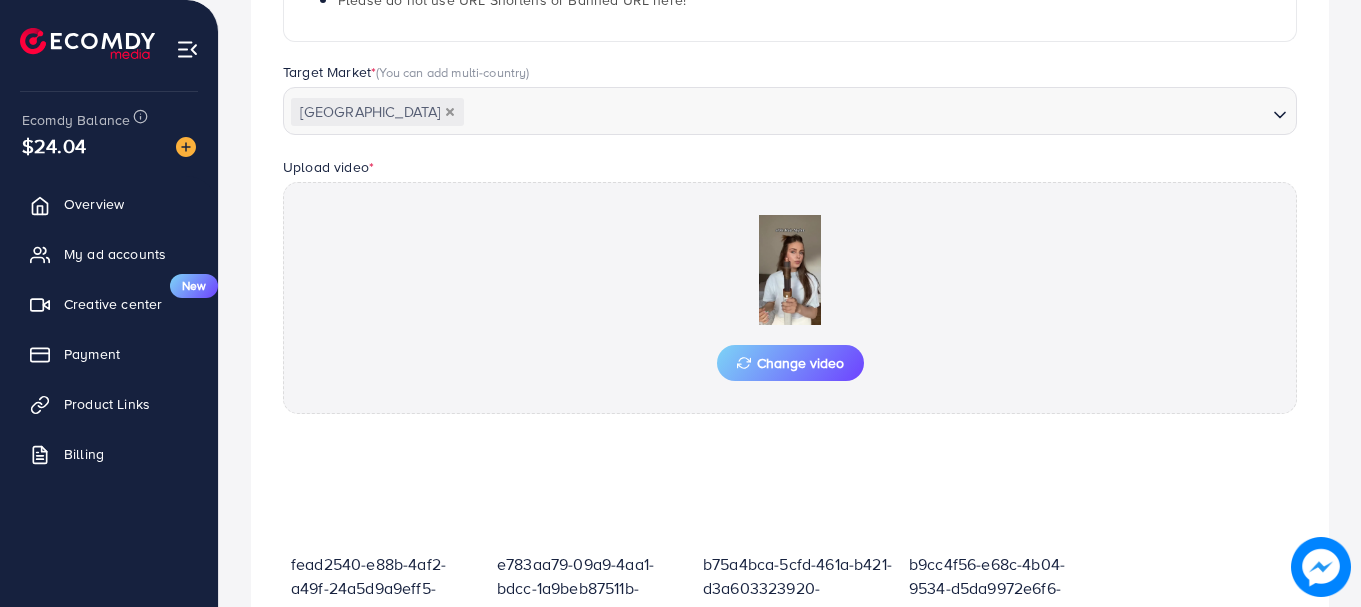 scroll, scrollTop: 769, scrollLeft: 0, axis: vertical 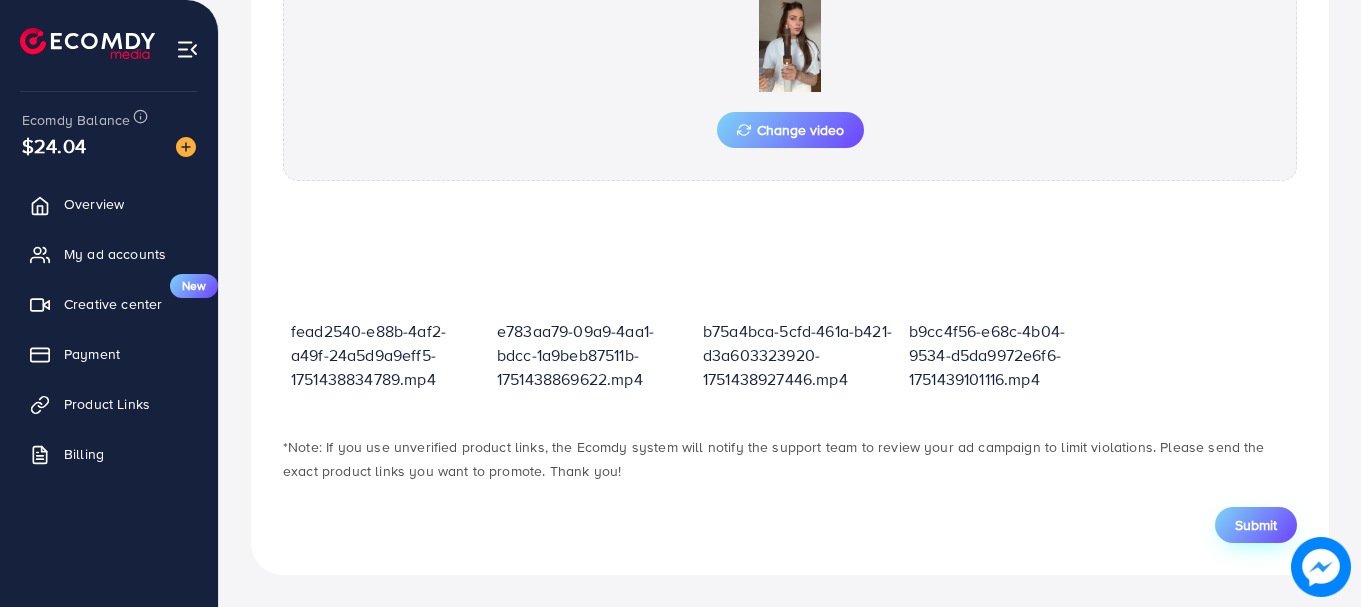 click on "Submit" at bounding box center [1256, 525] 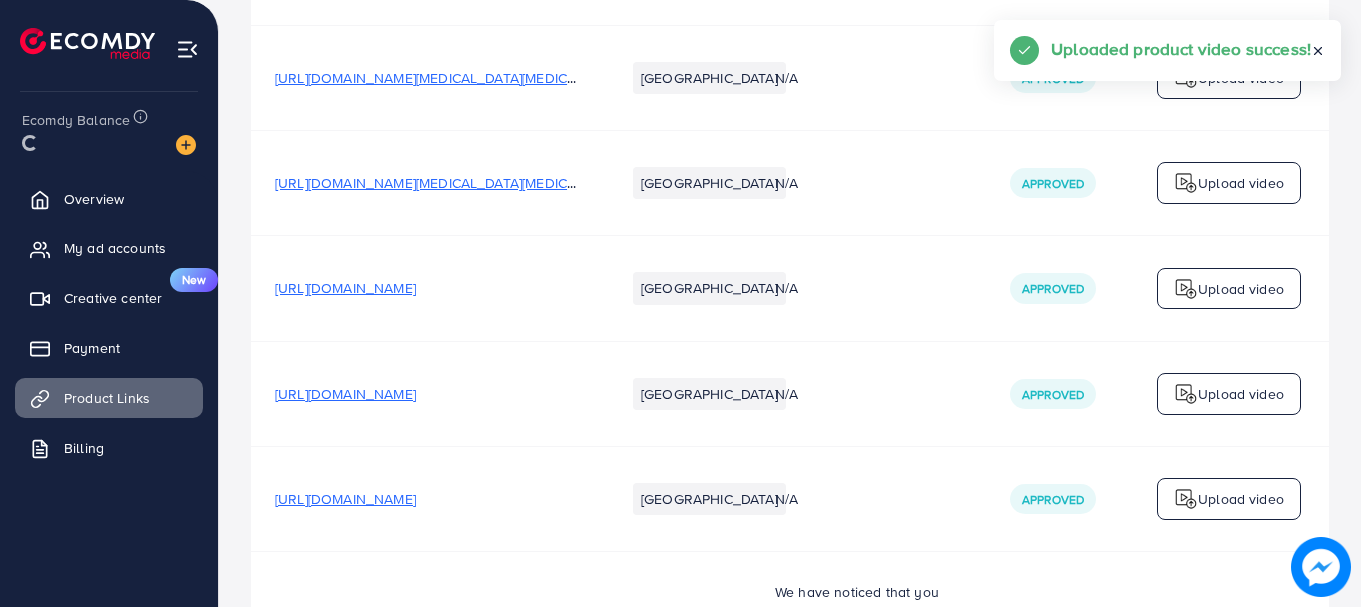 scroll, scrollTop: 0, scrollLeft: 0, axis: both 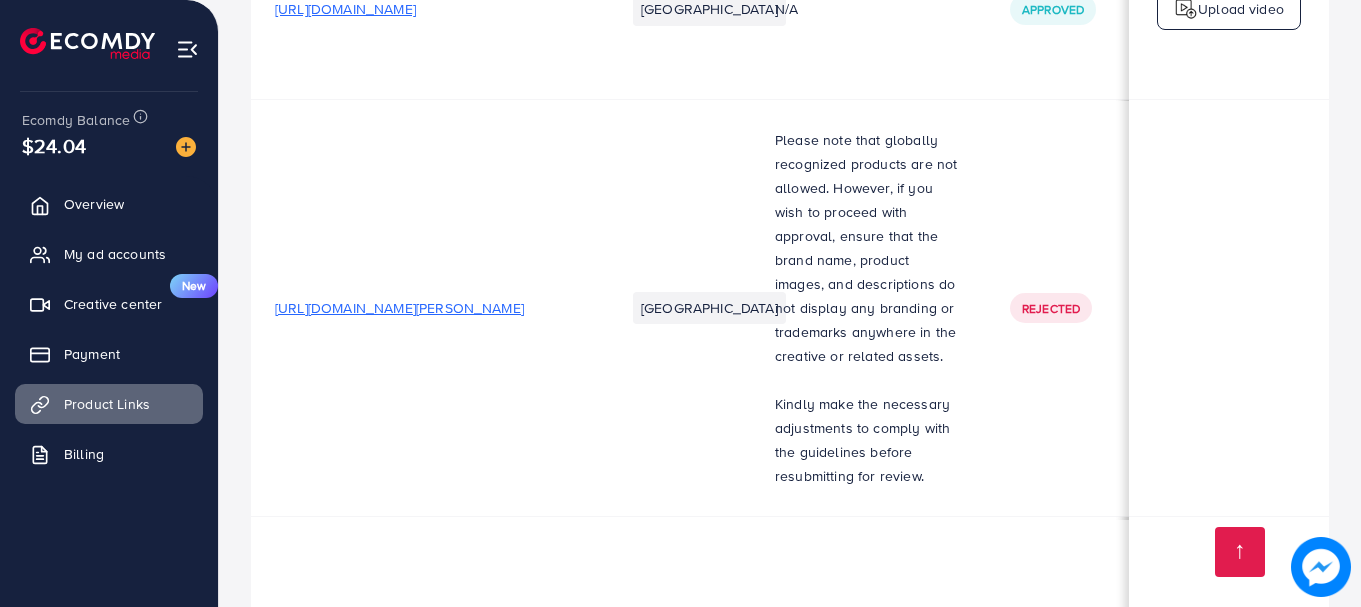 click on "Upload video" at bounding box center [1241, 879] 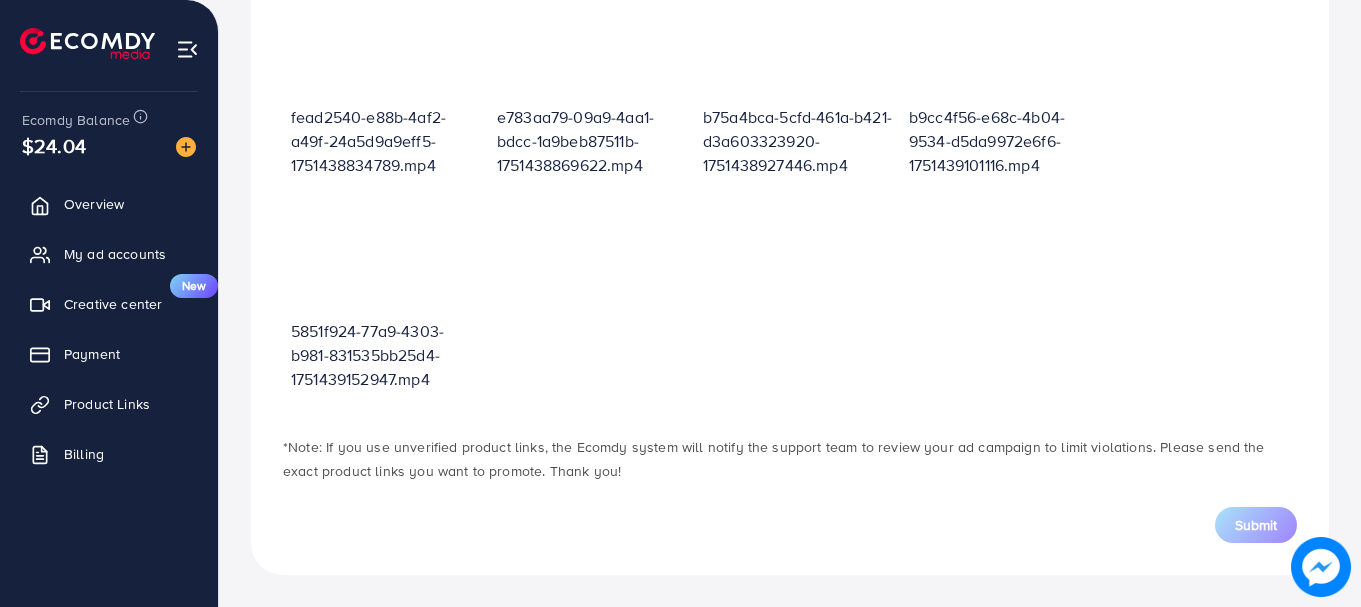 scroll, scrollTop: 718, scrollLeft: 0, axis: vertical 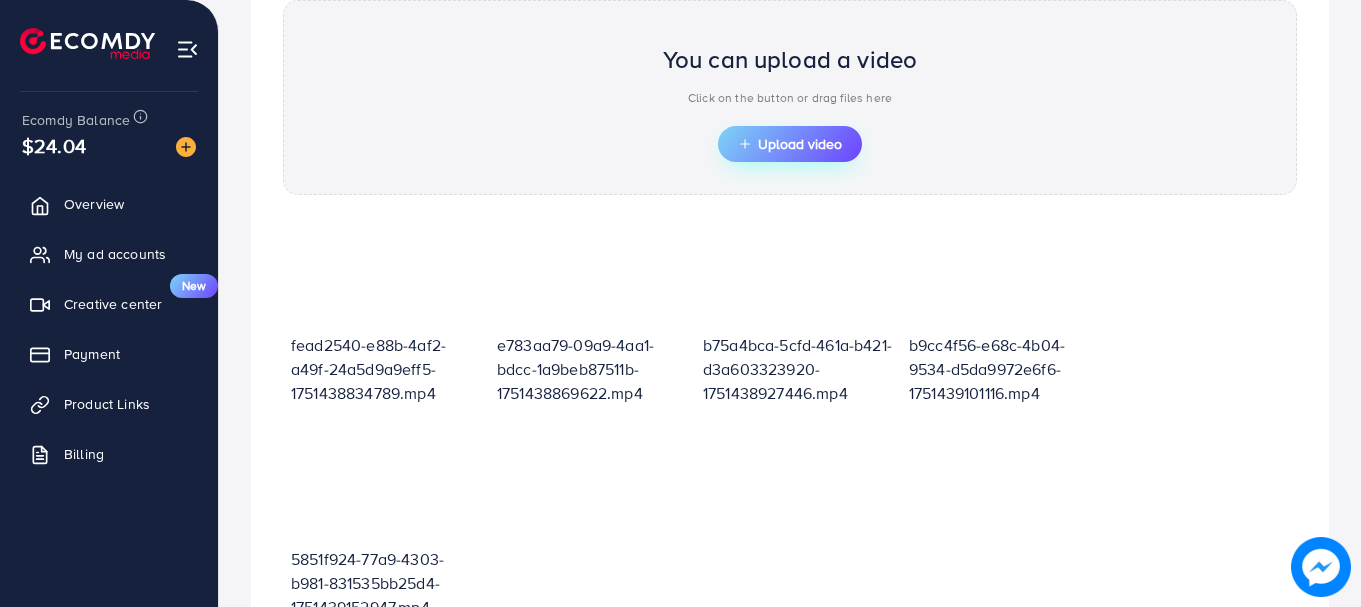 click on "Upload video" at bounding box center (790, 144) 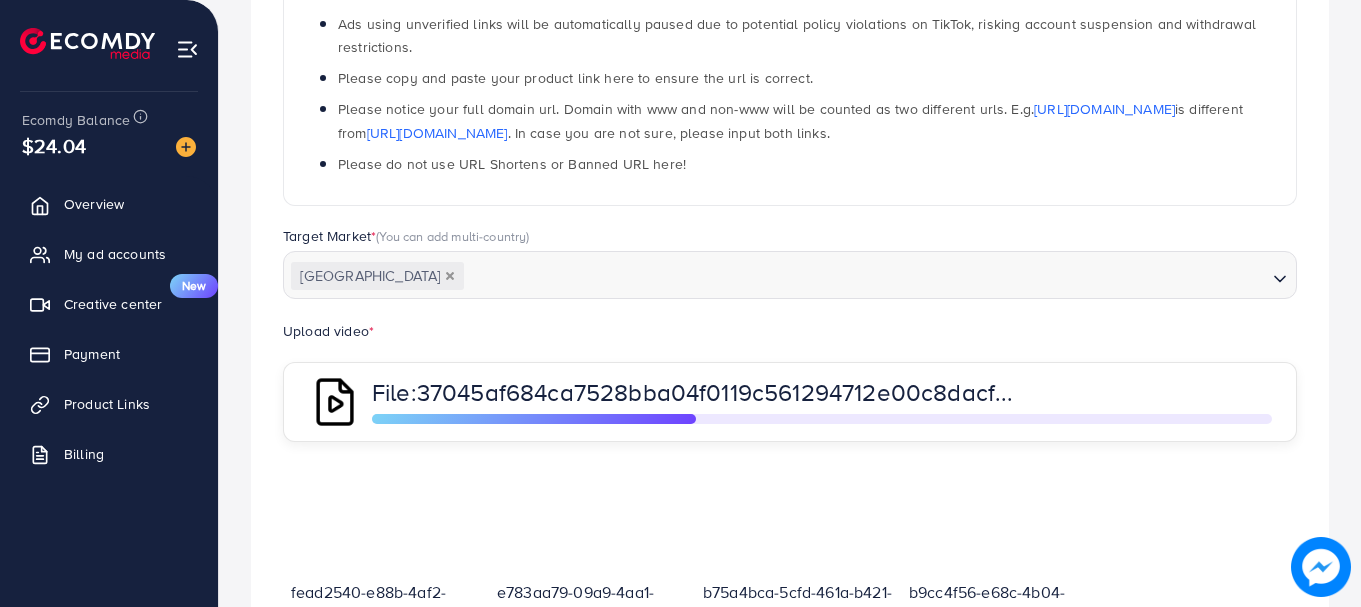 scroll, scrollTop: 334, scrollLeft: 0, axis: vertical 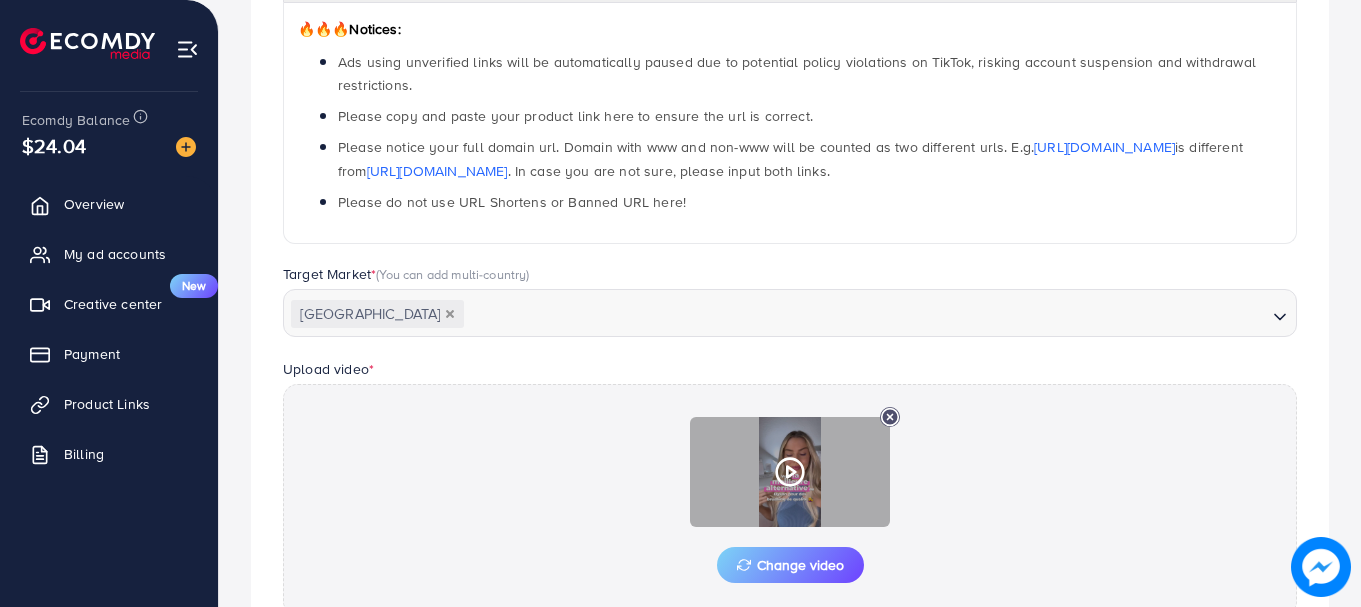click 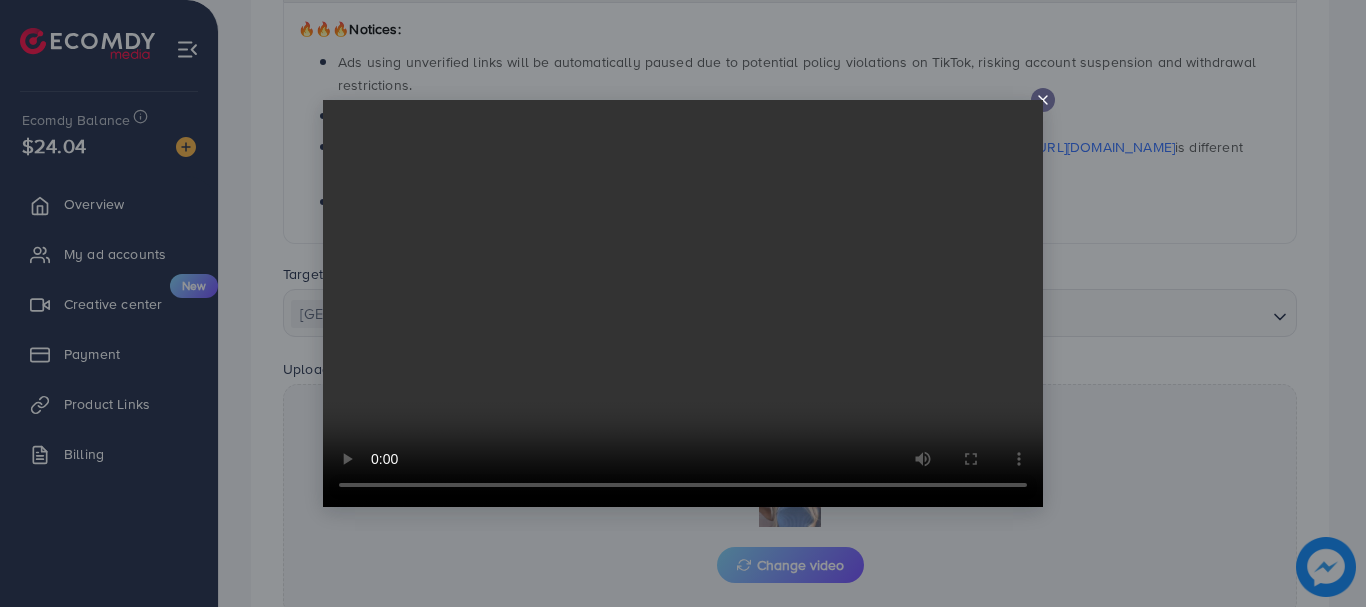 click at bounding box center (683, 303) 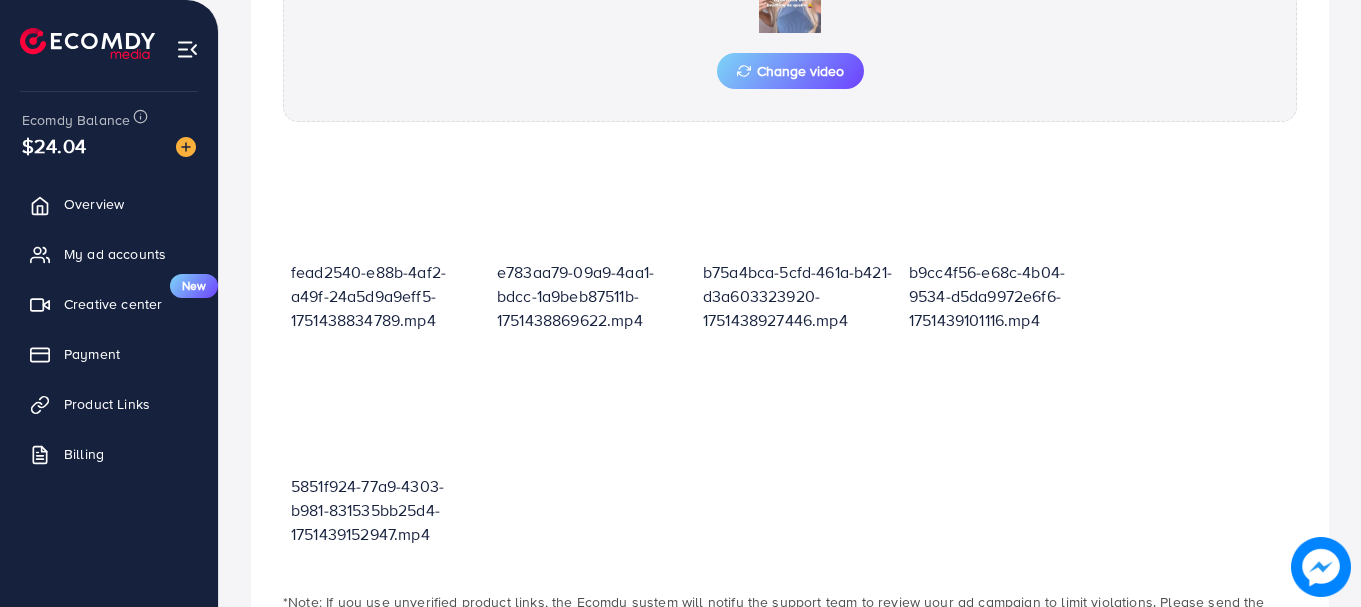 scroll, scrollTop: 934, scrollLeft: 0, axis: vertical 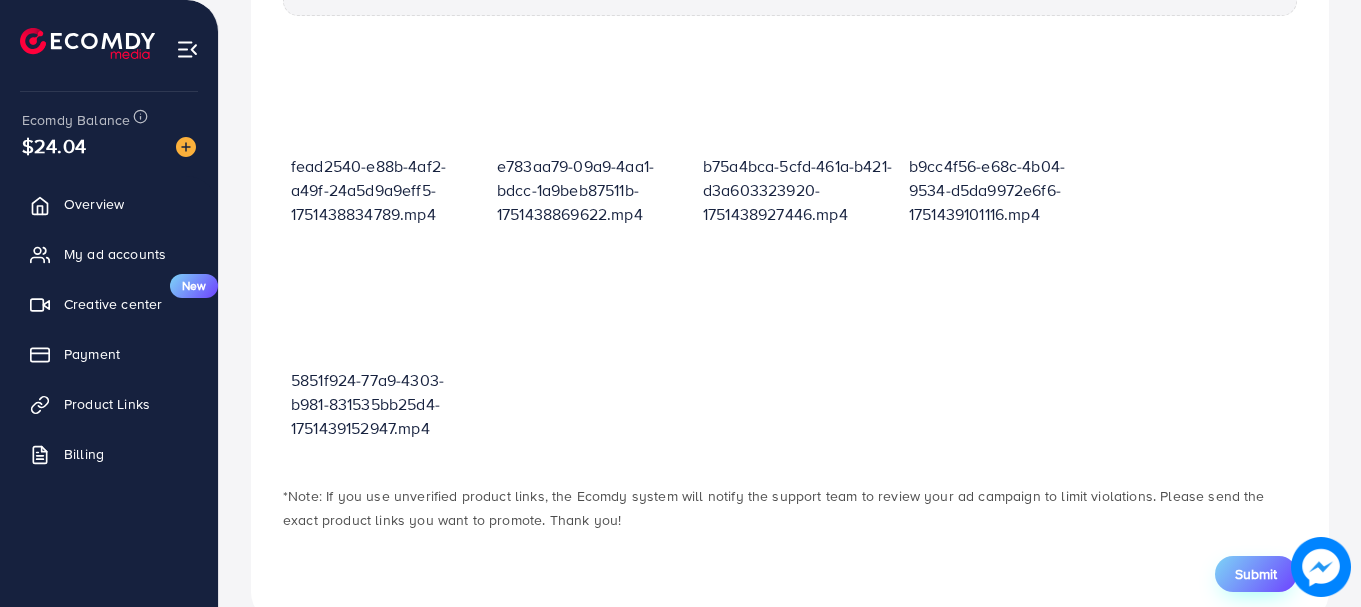 click on "Submit" at bounding box center (1256, 574) 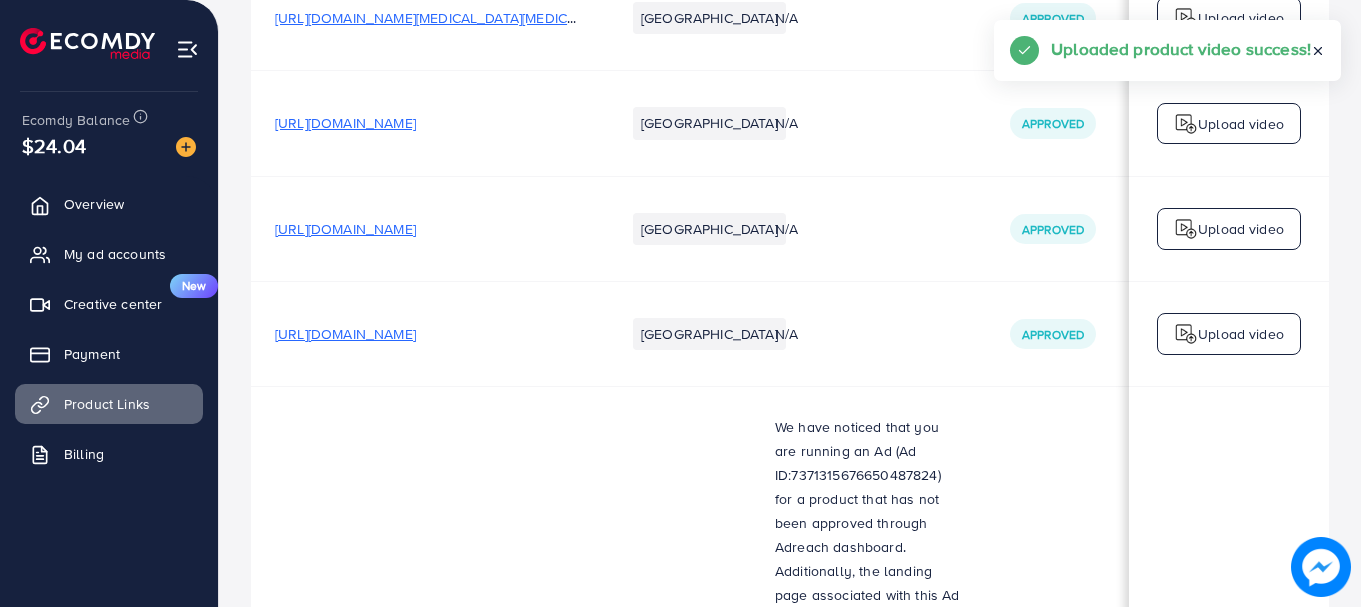 scroll, scrollTop: 0, scrollLeft: 0, axis: both 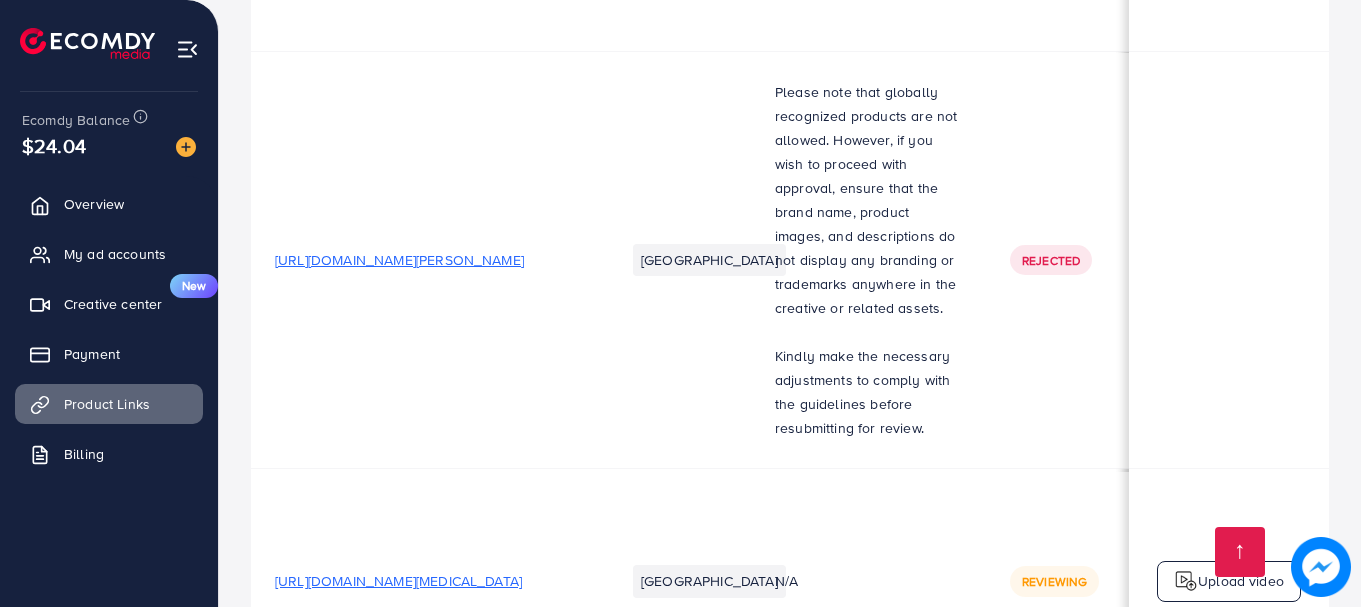 click on "Product URLs Target markets Reason rejected Status Product video Status video Actions           [URL][DOMAIN_NAME]  [GEOGRAPHIC_DATA]  N/A Approved  N/A   N/A   Upload video      [URL][DOMAIN_NAME]  [GEOGRAPHIC_DATA]  N/A Approved  N/A   N/A   Upload video      [URL][DOMAIN_NAME]  Pakistan  N/A Approved  N/A   N/A   Upload video      [URL][DOMAIN_NAME]  [GEOGRAPHIC_DATA]  N/A Approved  N/A   N/A   Upload video      [URL][DOMAIN_NAME]  [GEOGRAPHIC_DATA]  N/A Approved  N/A   N/A   Upload video      [URL][DOMAIN_NAME][MEDICAL_DATA][MEDICAL_DATA]  [GEOGRAPHIC_DATA]  N/A Approved  N/A   N/A   Upload video       Pakistan  N/A Approved  N/A   N/A   Upload video" at bounding box center (790, -2122) 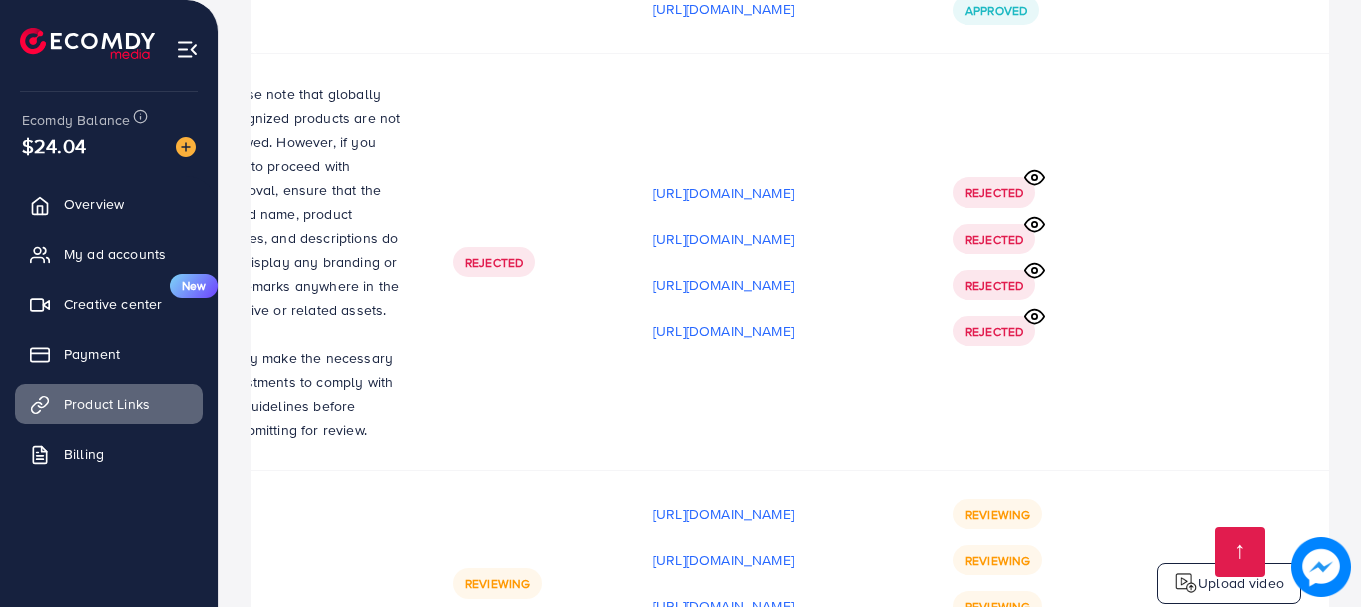 drag, startPoint x: 836, startPoint y: 507, endPoint x: 611, endPoint y: 516, distance: 225.17993 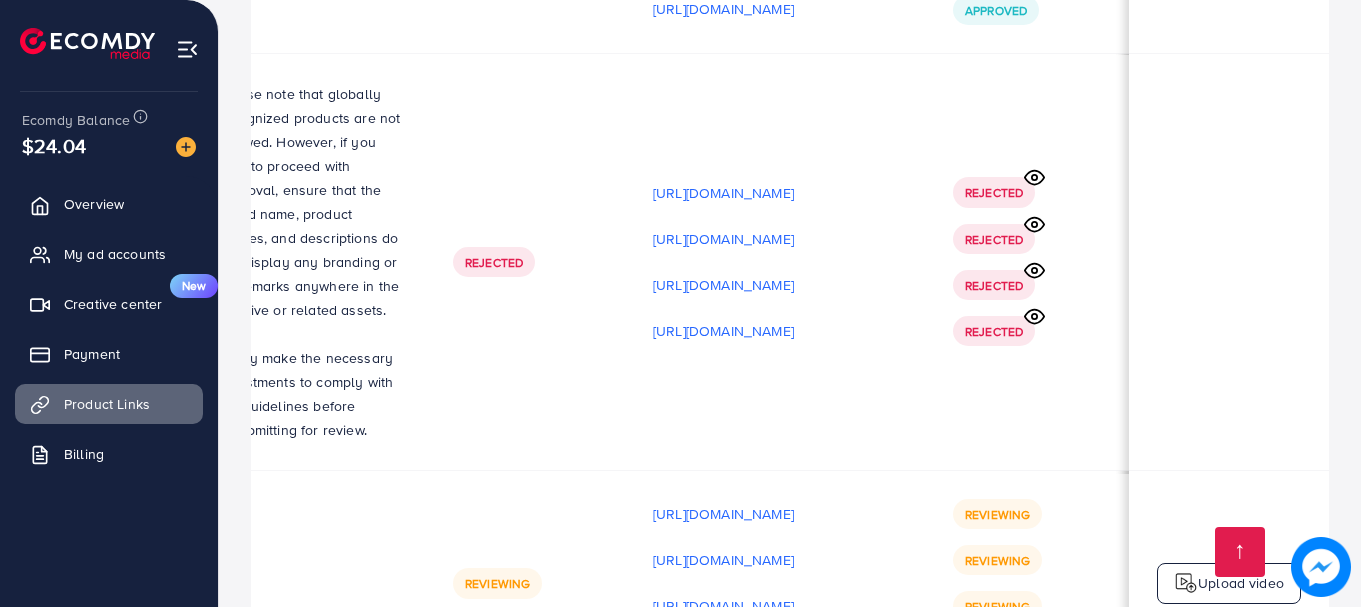 scroll, scrollTop: 0, scrollLeft: 0, axis: both 